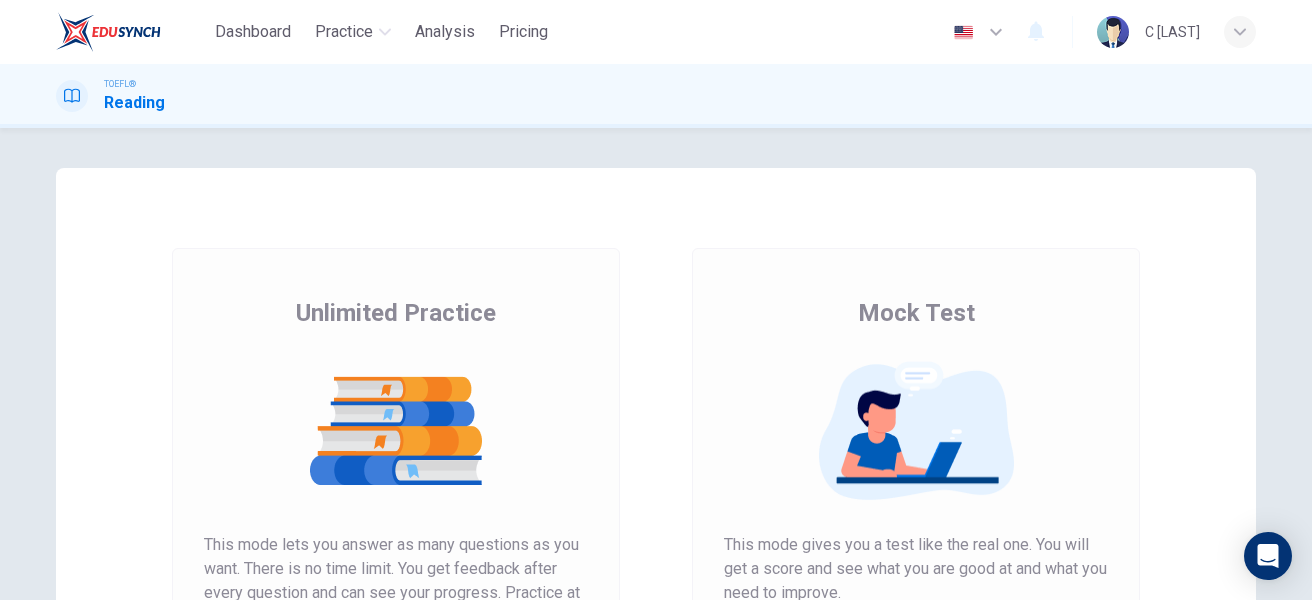 scroll, scrollTop: 0, scrollLeft: 0, axis: both 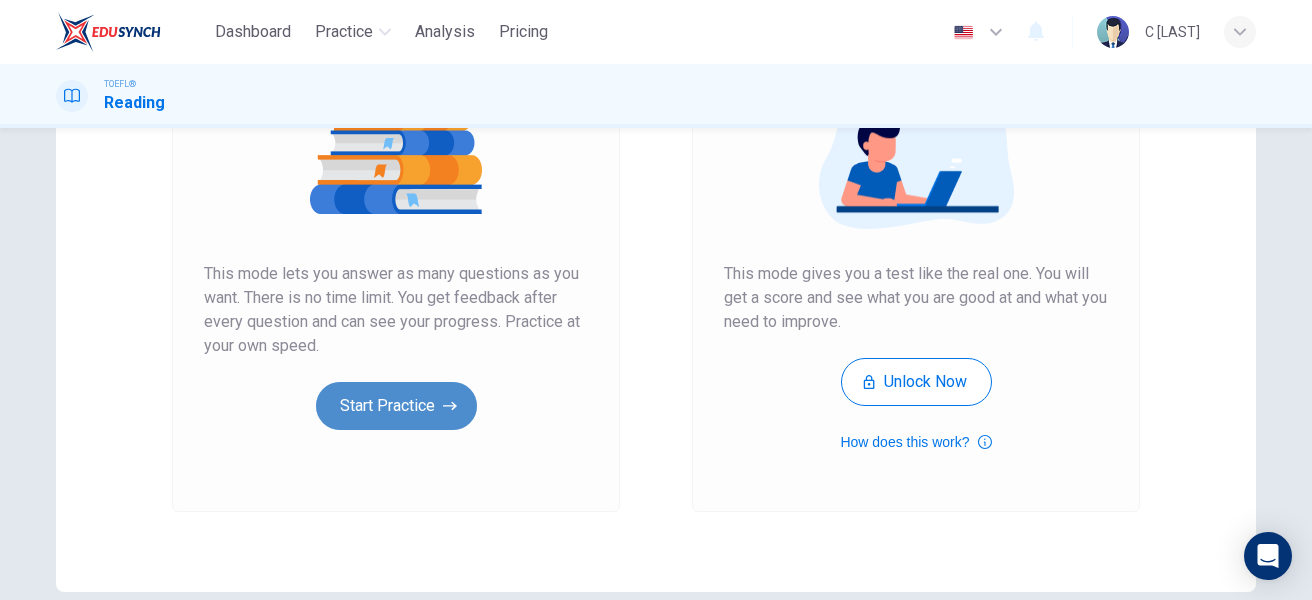 click on "Start Practice" at bounding box center [396, 406] 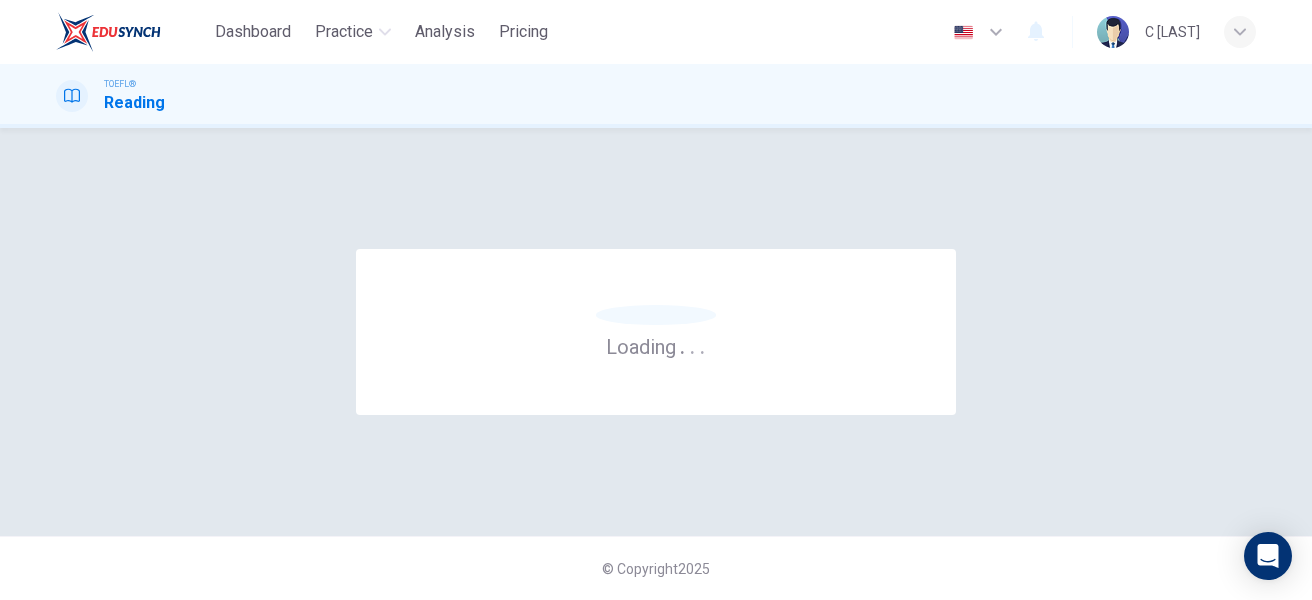 scroll, scrollTop: 0, scrollLeft: 0, axis: both 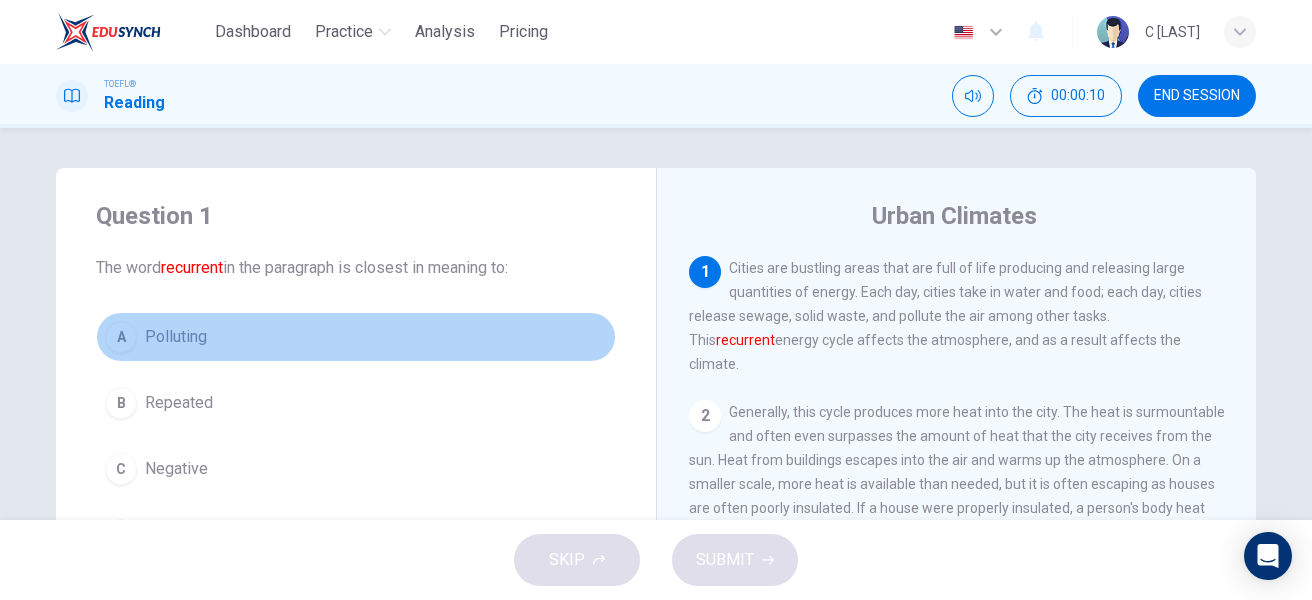 click on "A" at bounding box center (121, 337) 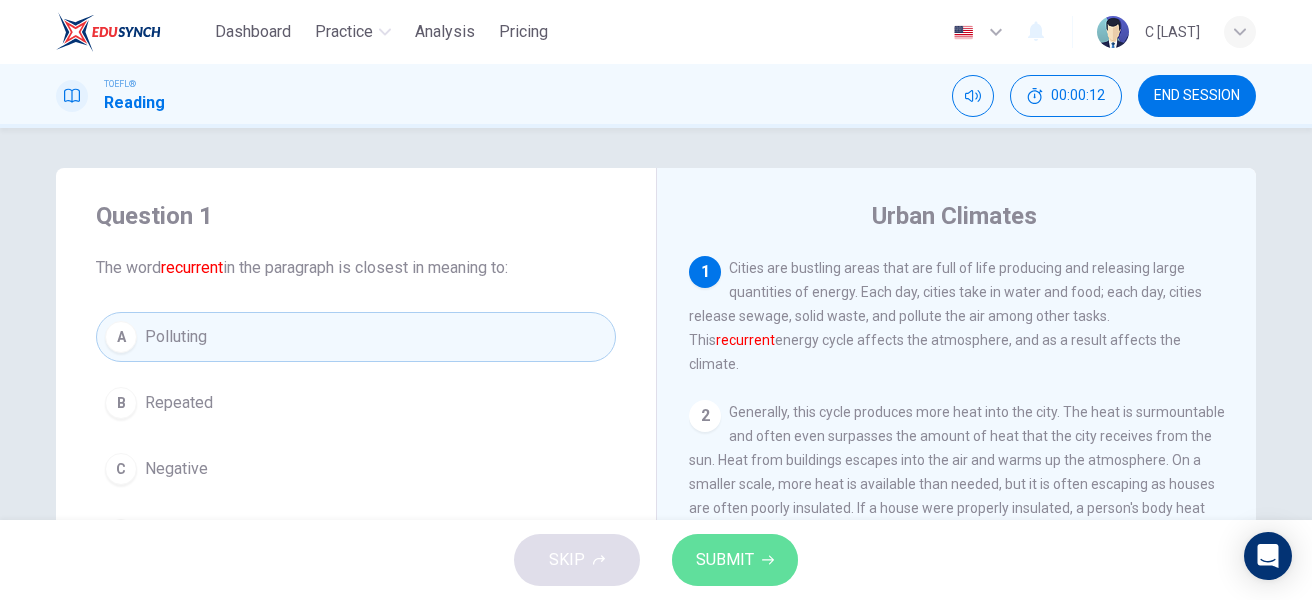 click on "SUBMIT" at bounding box center (725, 560) 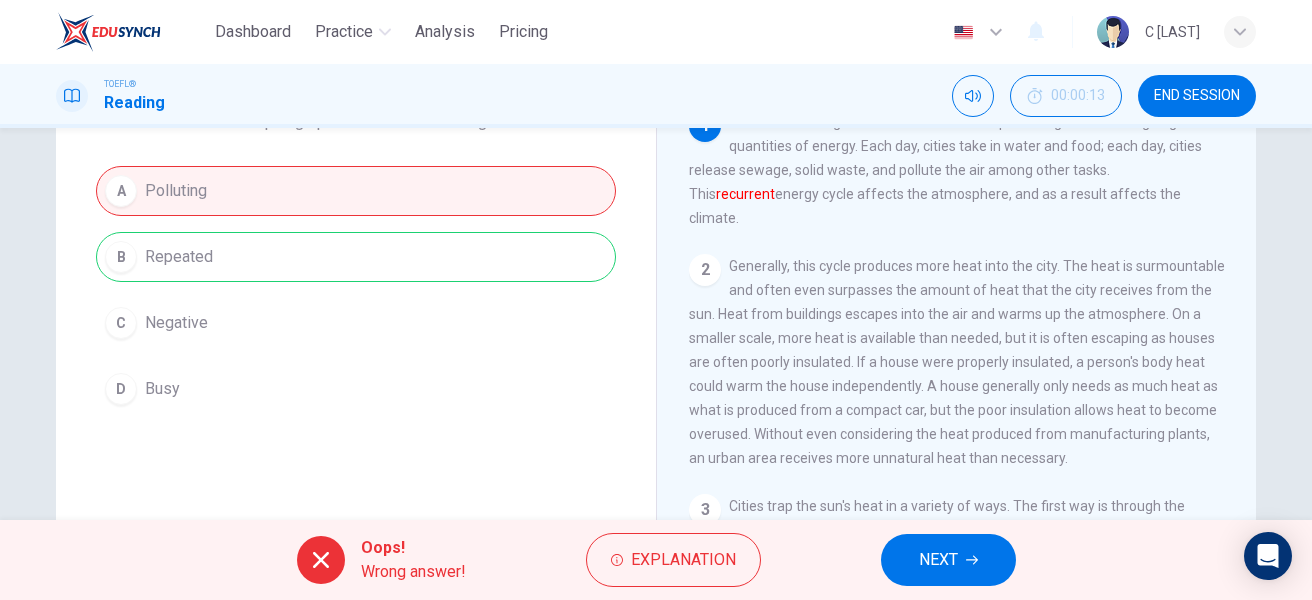 scroll, scrollTop: 135, scrollLeft: 0, axis: vertical 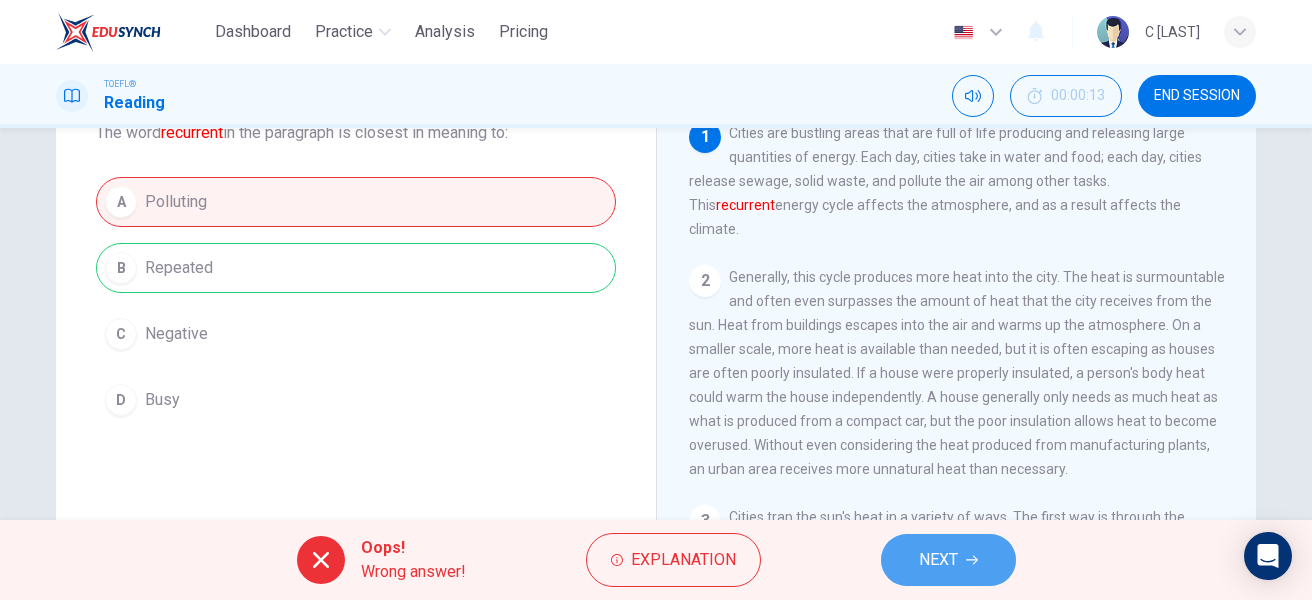 click on "NEXT" at bounding box center [948, 560] 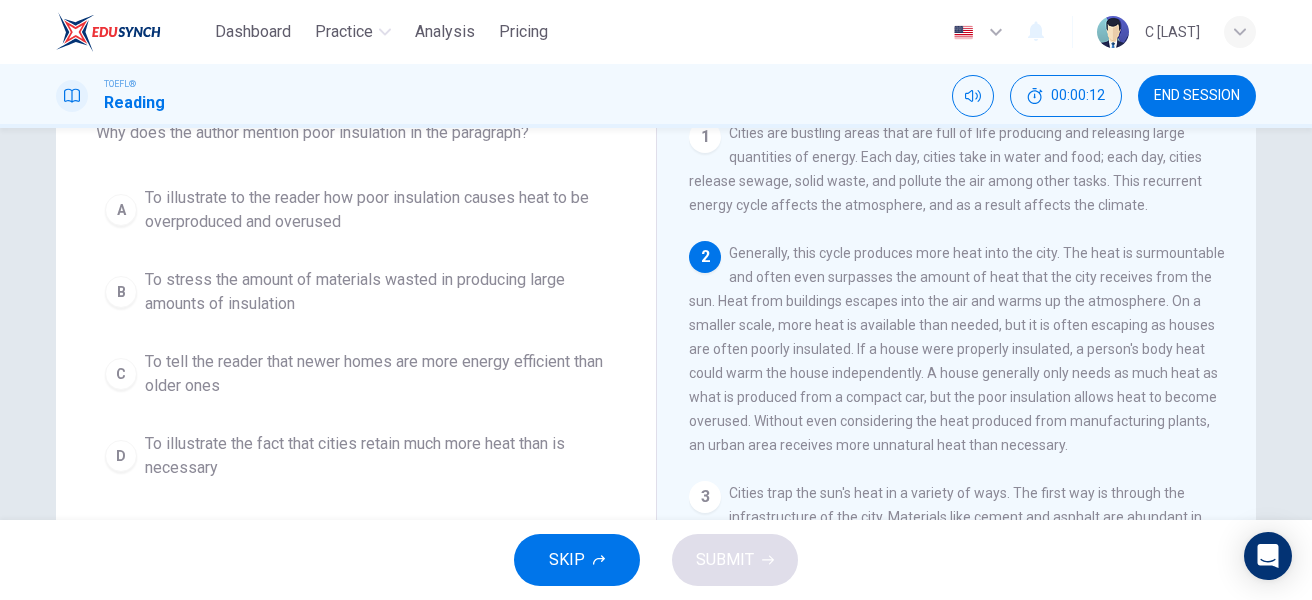 scroll, scrollTop: 124, scrollLeft: 0, axis: vertical 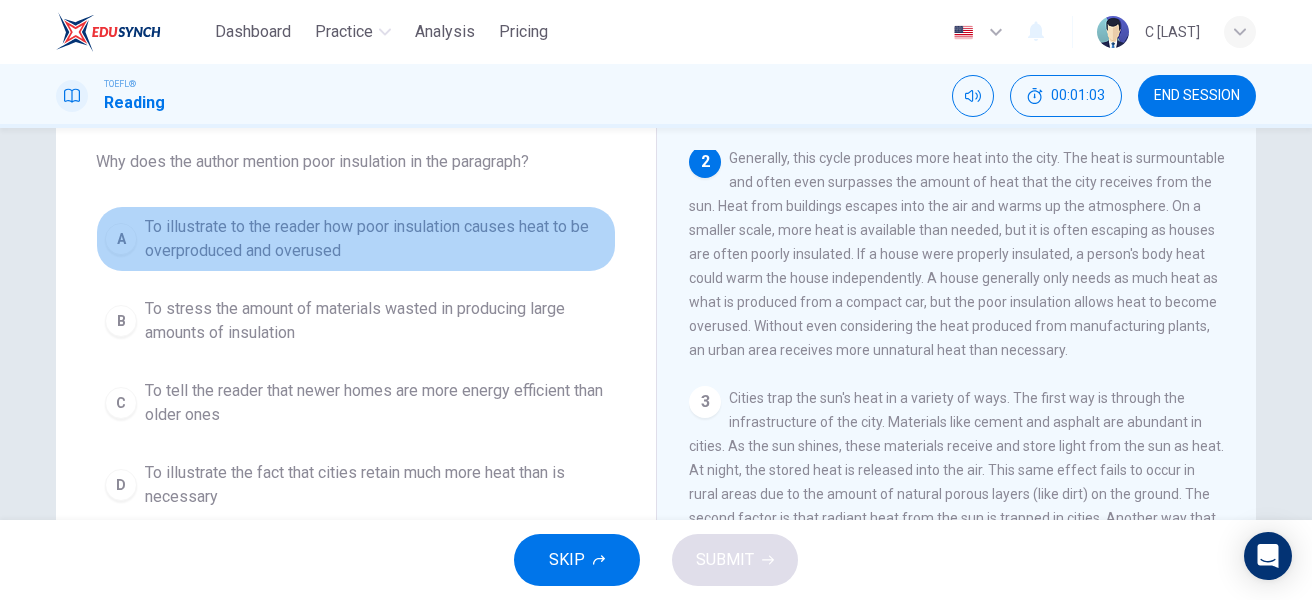 click on "To illustrate to the reader how poor insulation causes heat to be overproduced and overused" at bounding box center [376, 239] 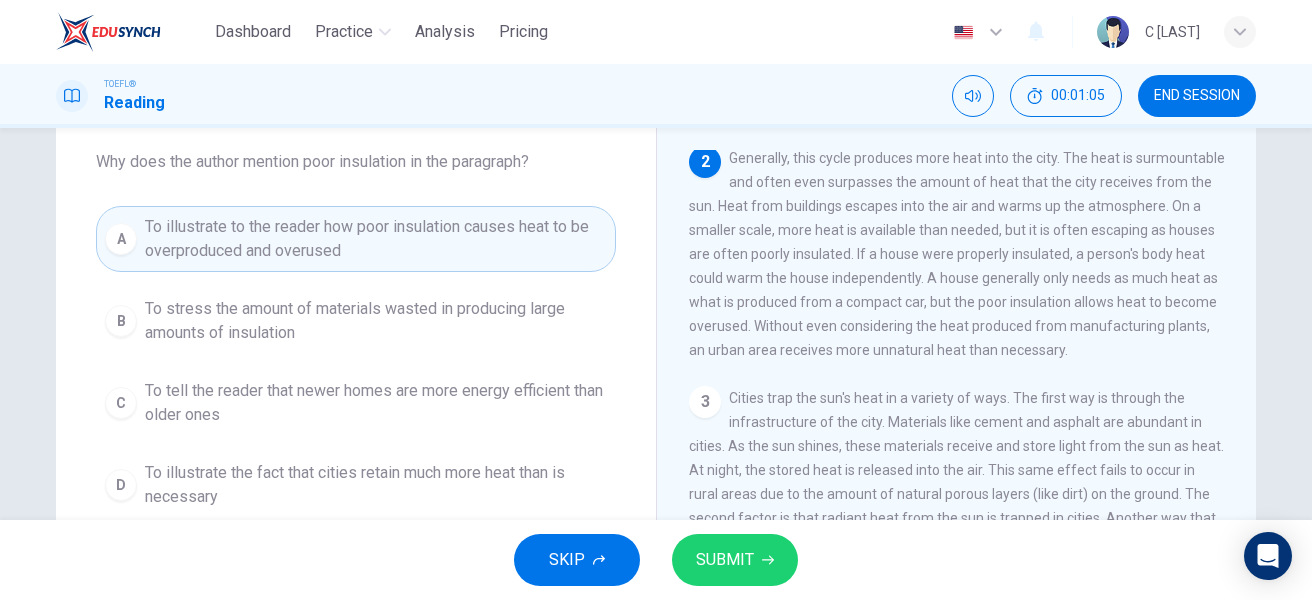 click on "SUBMIT" at bounding box center [725, 560] 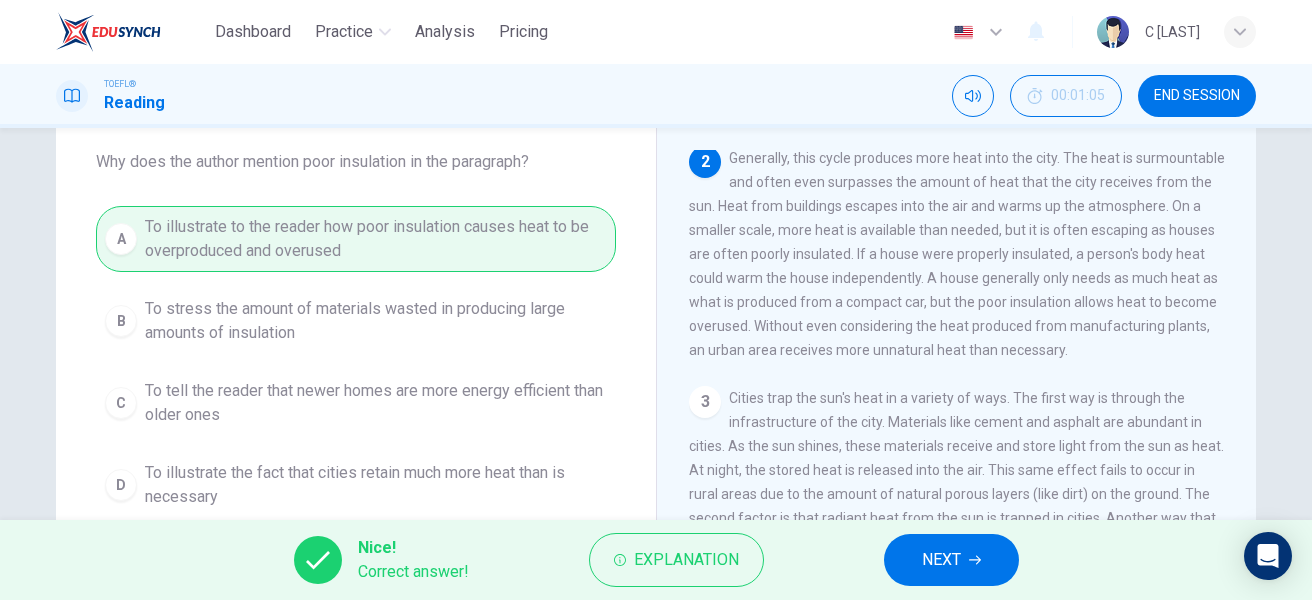 click on "NEXT" at bounding box center (941, 560) 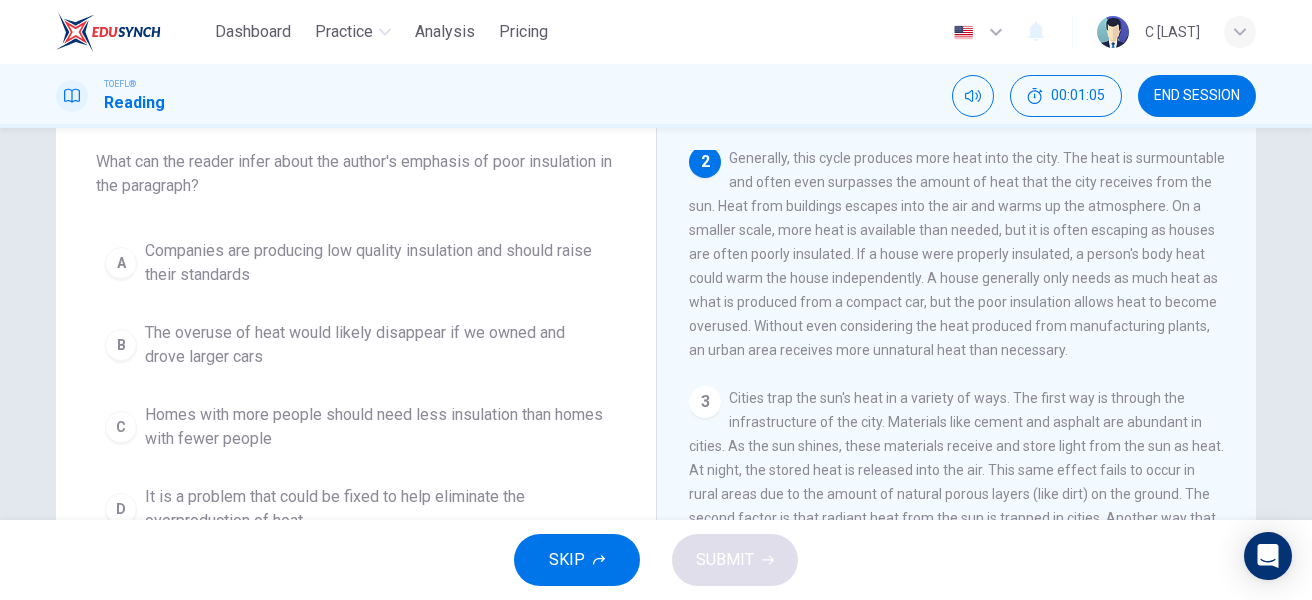 scroll, scrollTop: 0, scrollLeft: 0, axis: both 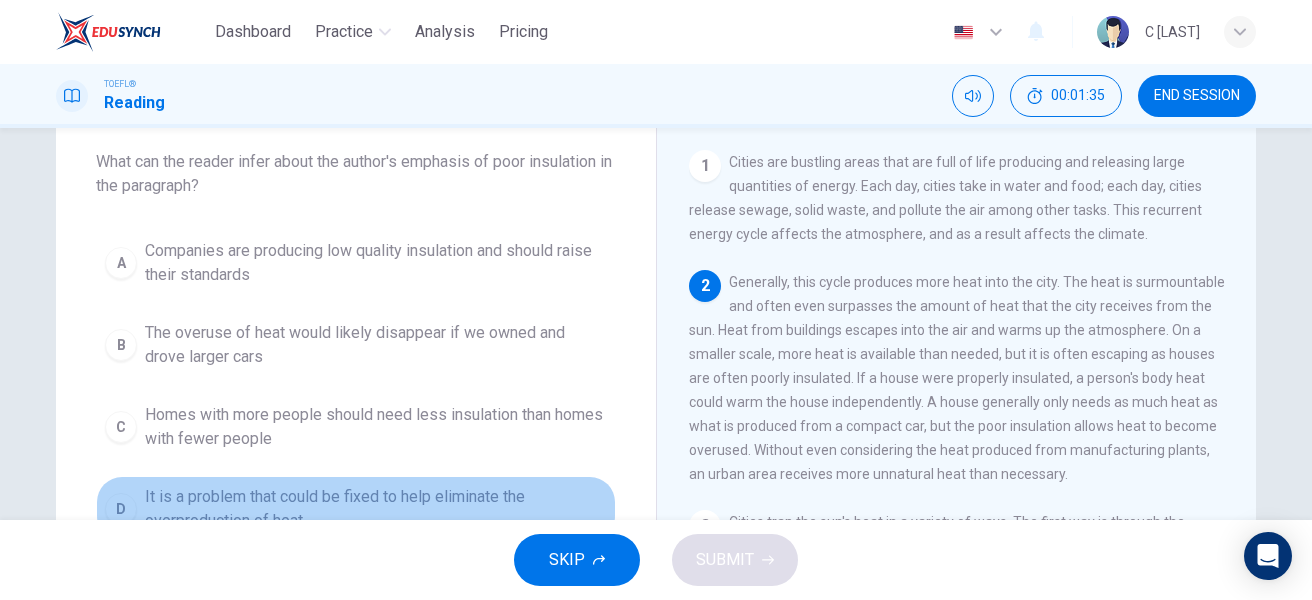 click on "It is a problem that could be fixed to help eliminate the overproduction of heat" at bounding box center [376, 509] 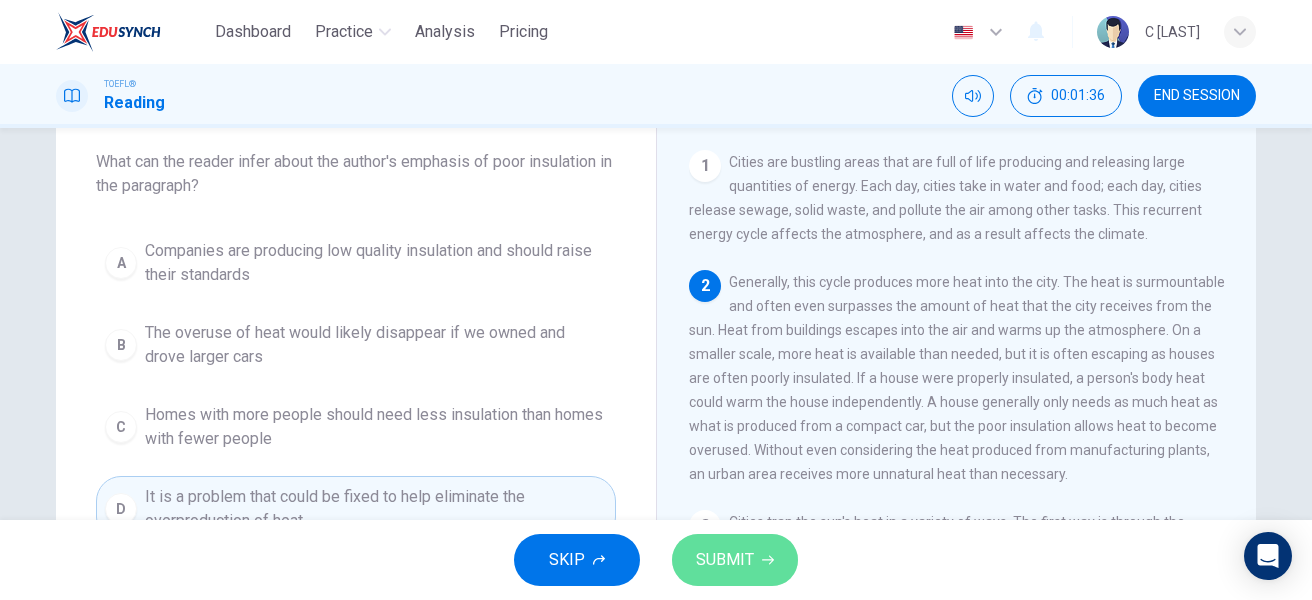 click on "SUBMIT" at bounding box center (725, 560) 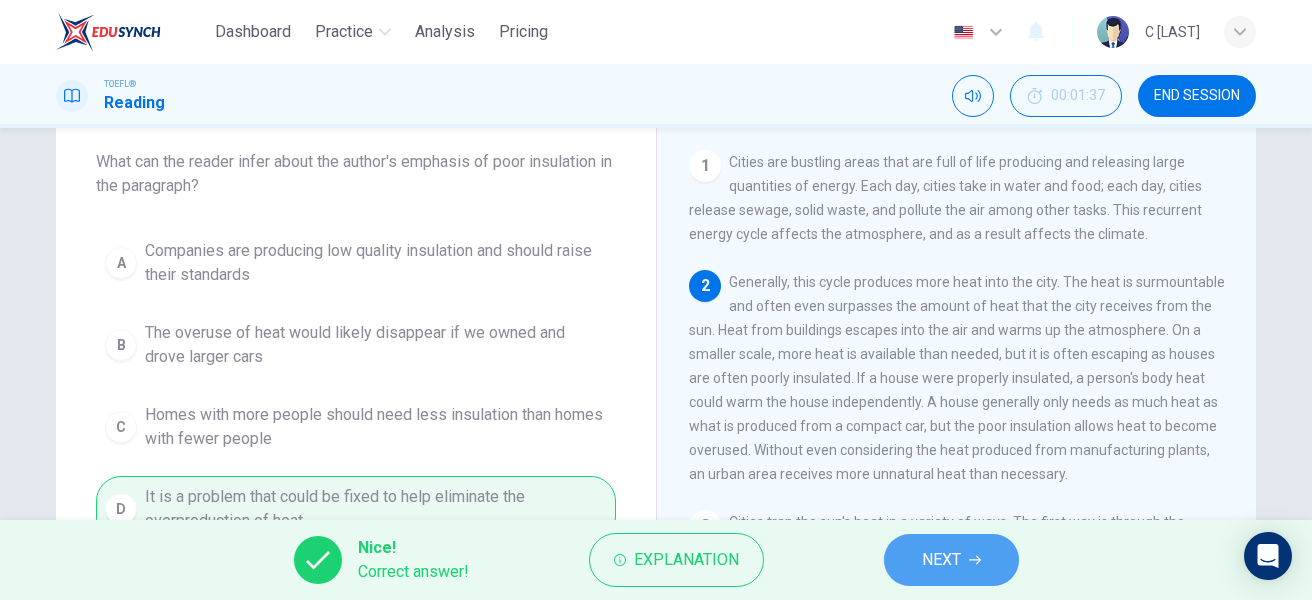 click on "NEXT" at bounding box center (941, 560) 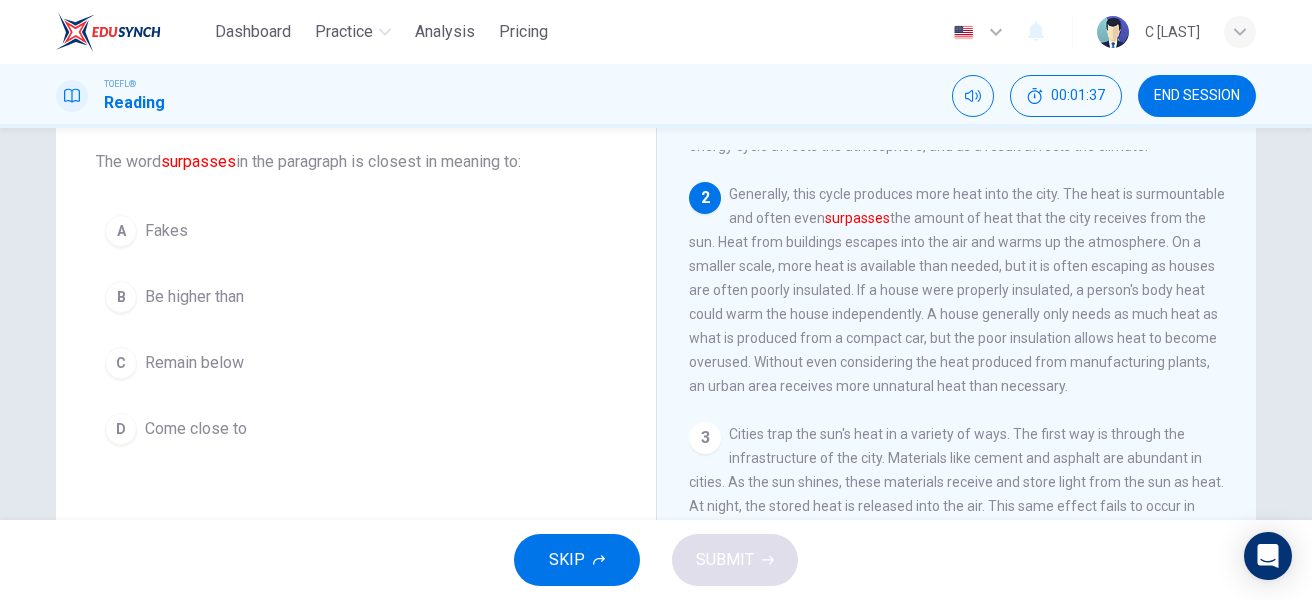 scroll, scrollTop: 124, scrollLeft: 0, axis: vertical 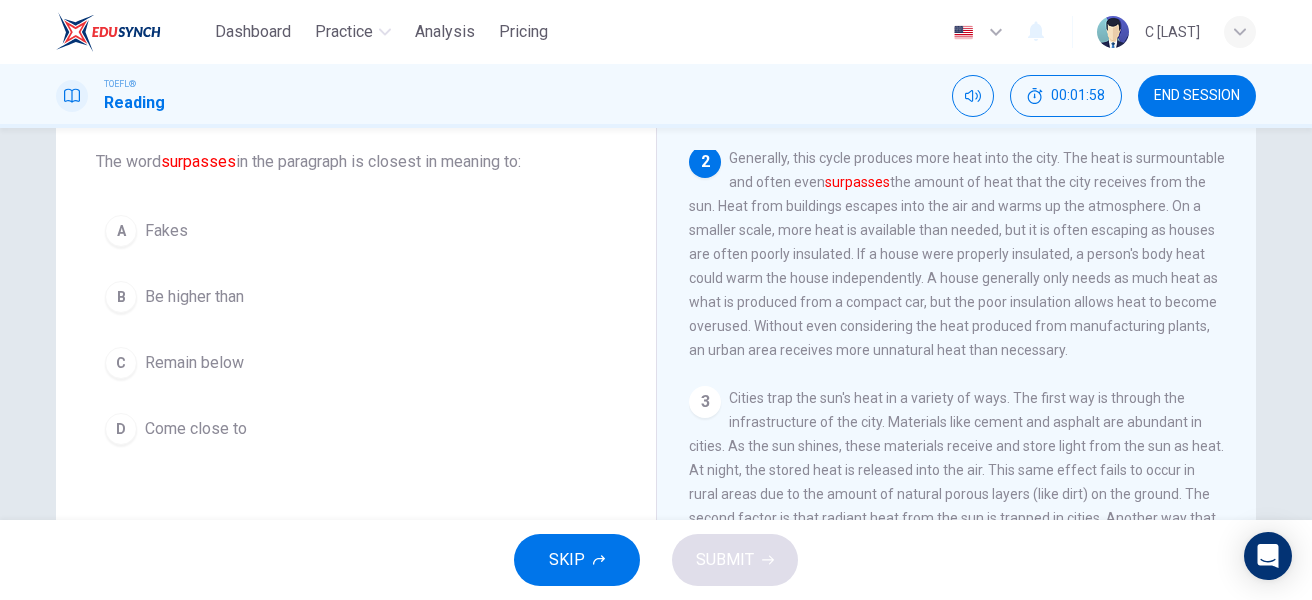 click on "Remain below" at bounding box center [194, 363] 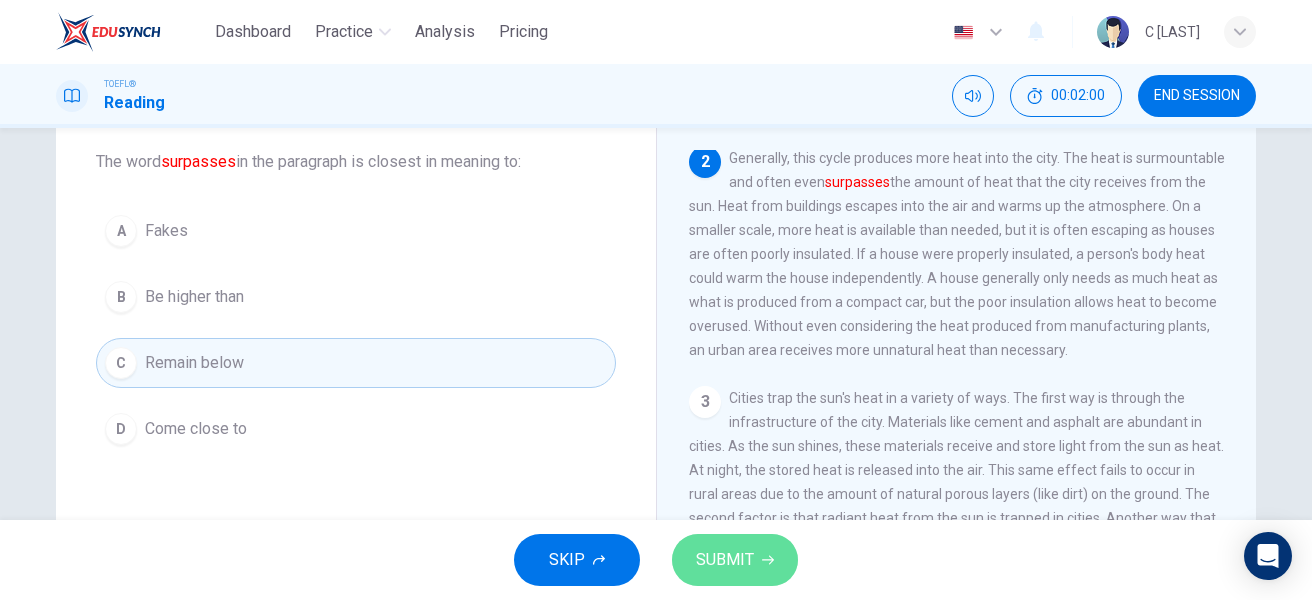 click on "SUBMIT" at bounding box center (735, 560) 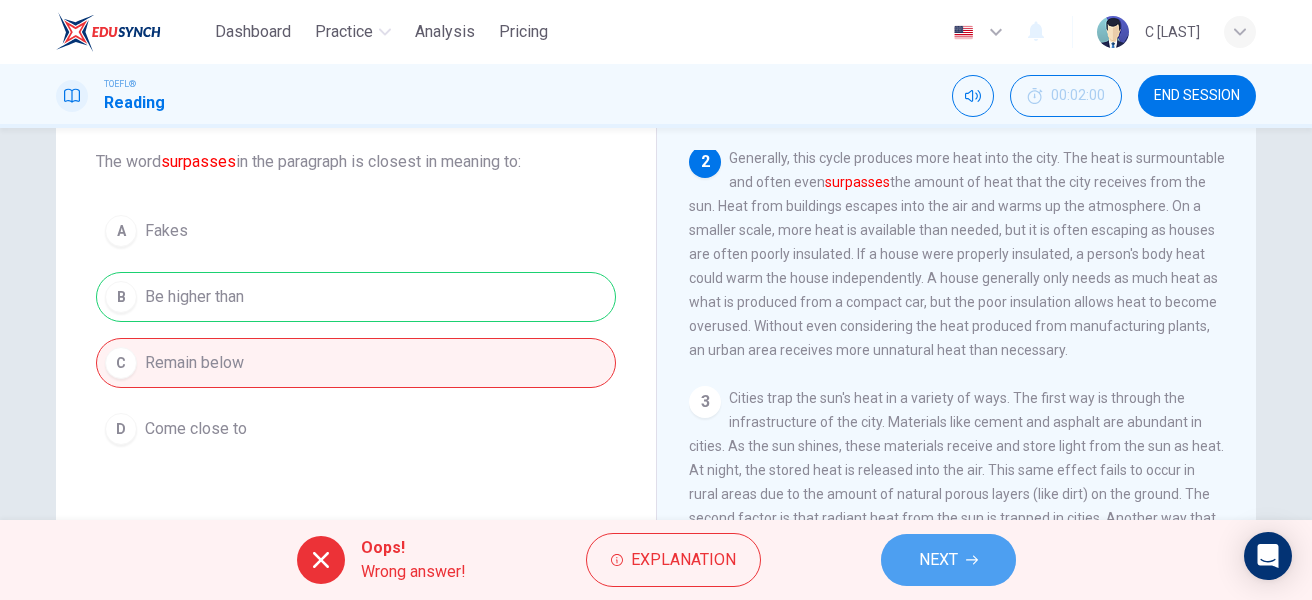 click on "NEXT" at bounding box center (938, 560) 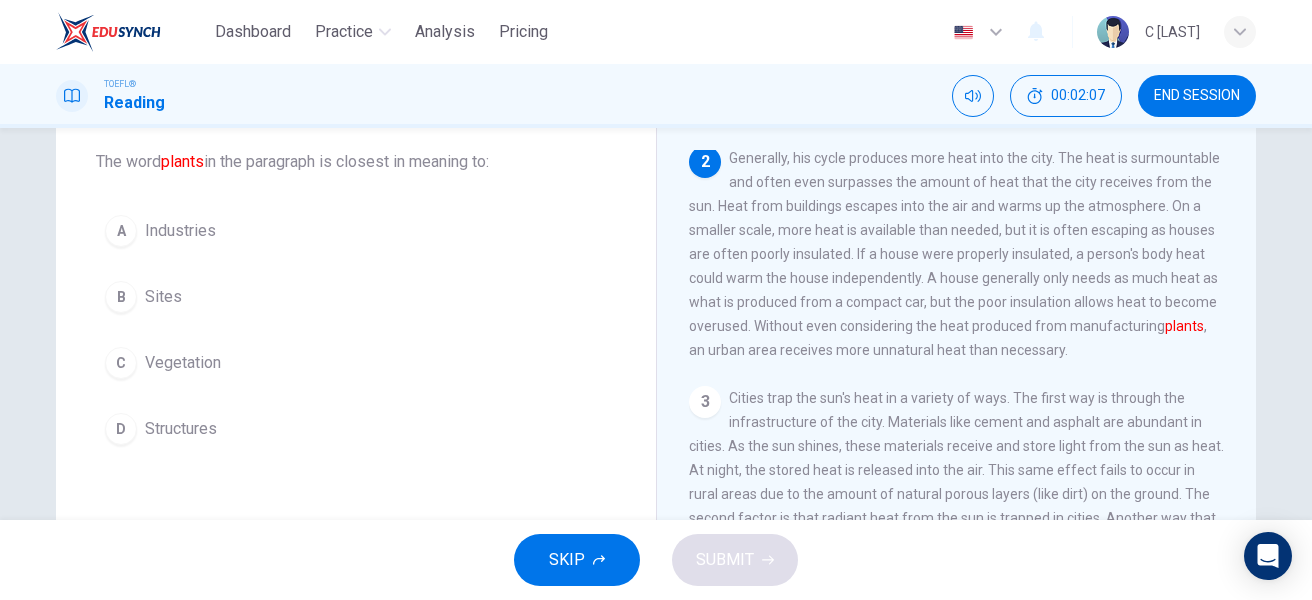 click on "A" at bounding box center [121, 231] 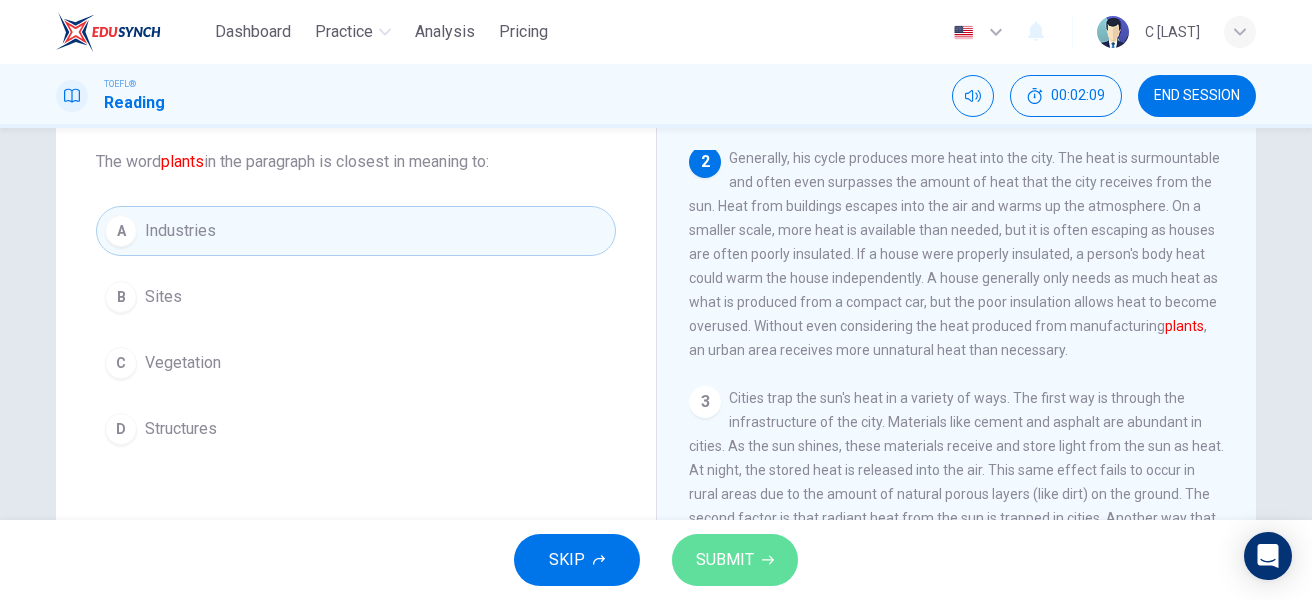 click on "SUBMIT" at bounding box center (725, 560) 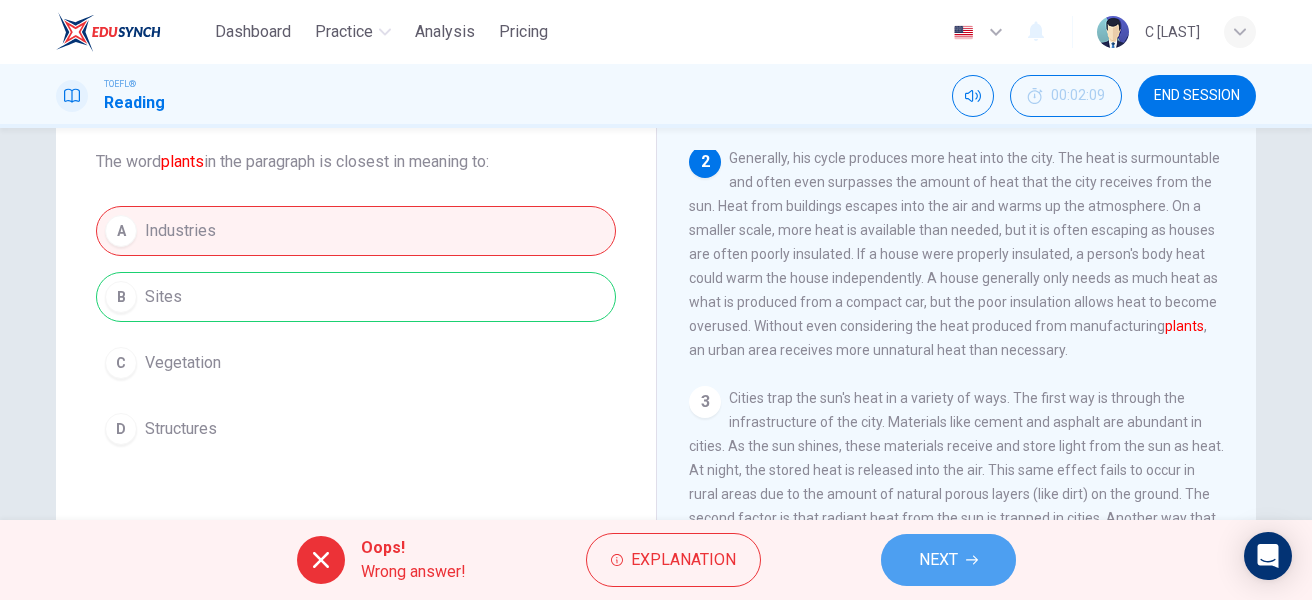 click on "NEXT" at bounding box center [938, 560] 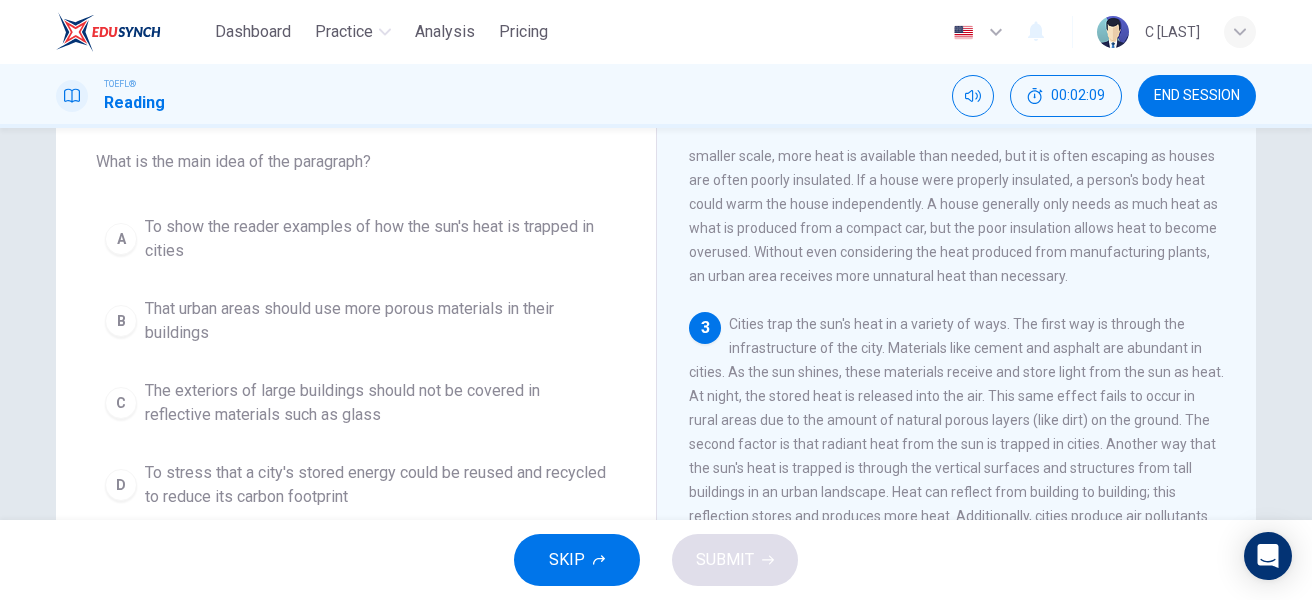 scroll, scrollTop: 298, scrollLeft: 0, axis: vertical 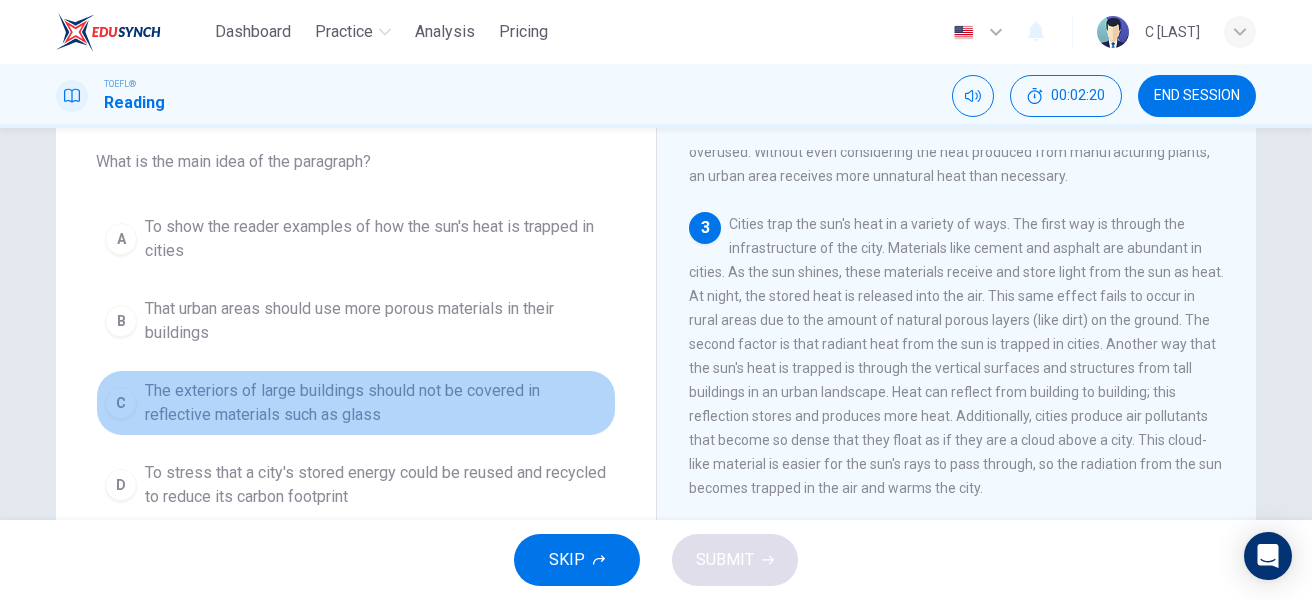 click on "The exteriors of large buildings should not be covered in reflective materials such as glass" at bounding box center (376, 403) 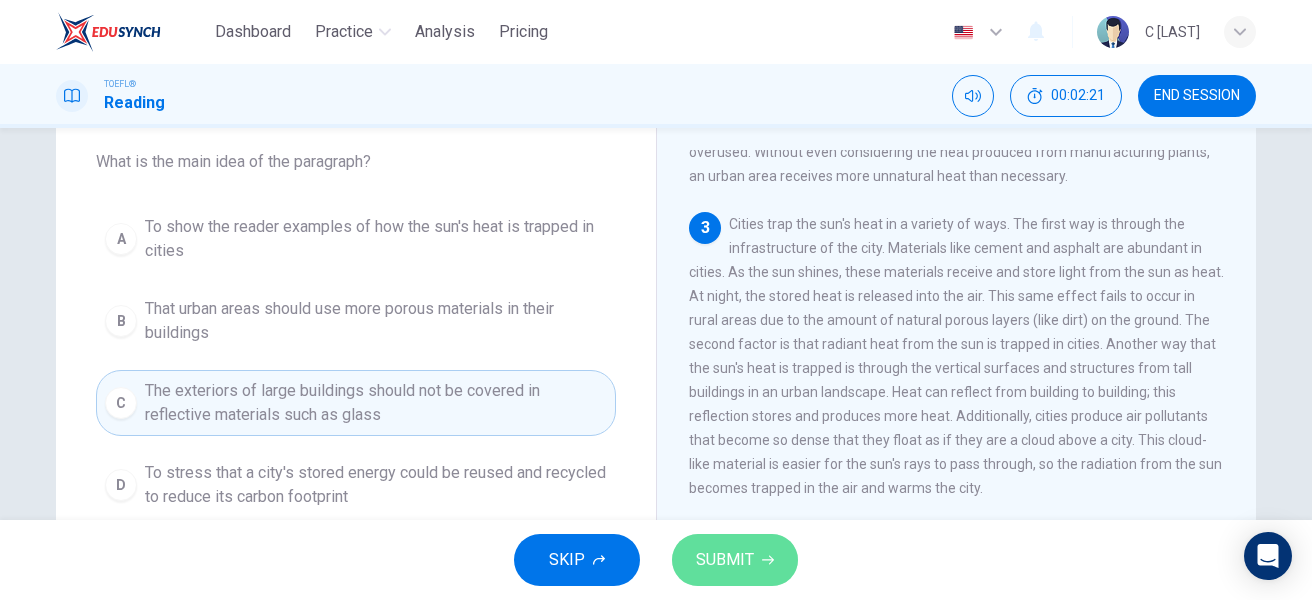 click on "SUBMIT" at bounding box center [725, 560] 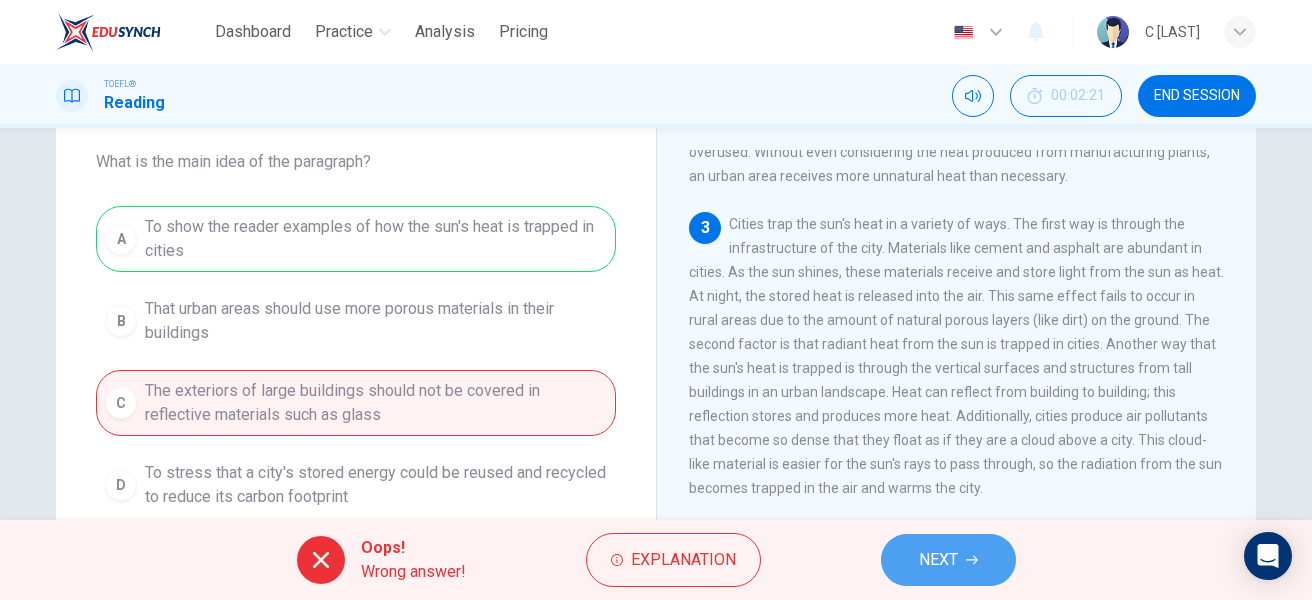 click on "NEXT" at bounding box center [948, 560] 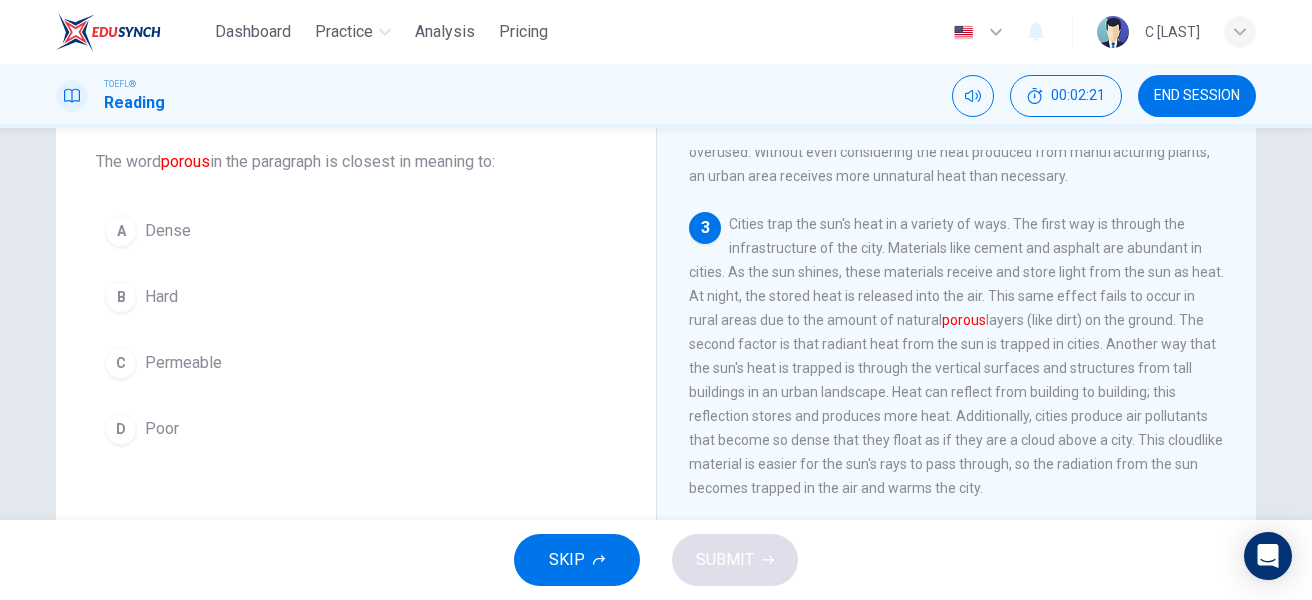 scroll, scrollTop: 373, scrollLeft: 0, axis: vertical 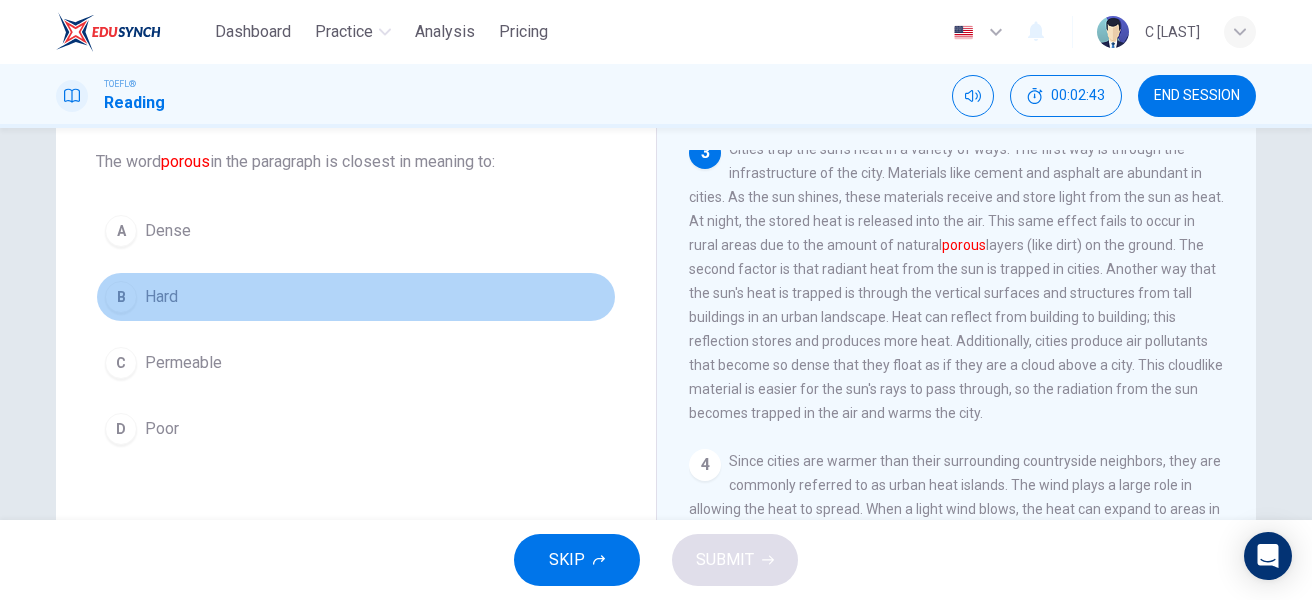 click on "B" at bounding box center [121, 297] 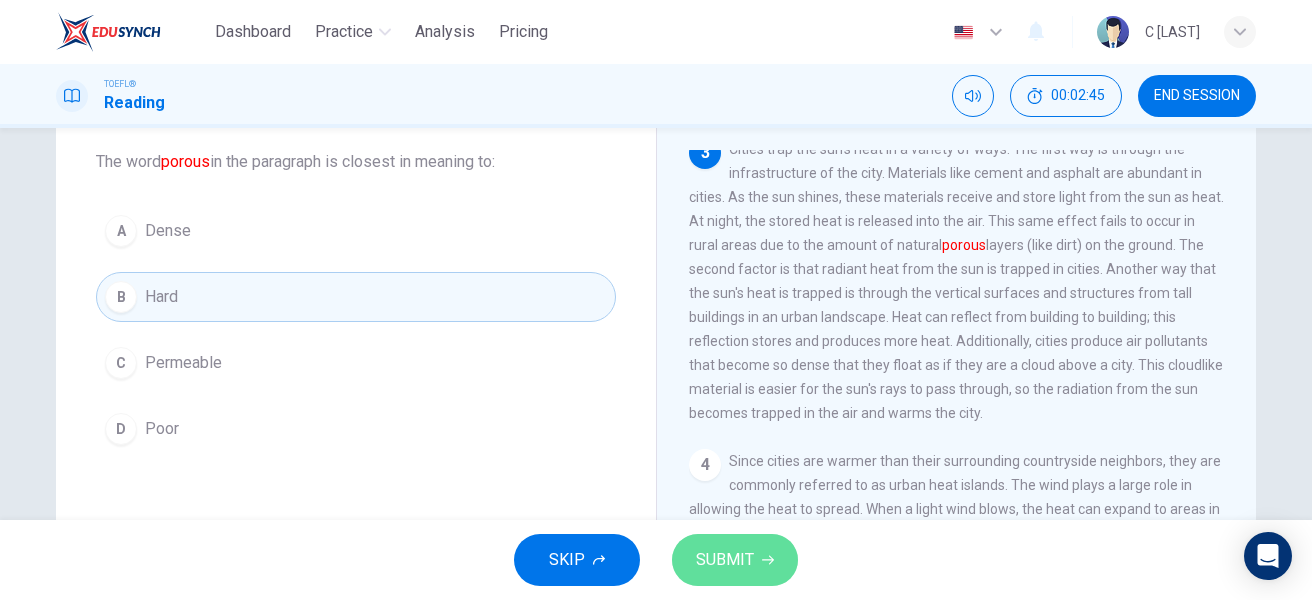 click on "SUBMIT" at bounding box center [735, 560] 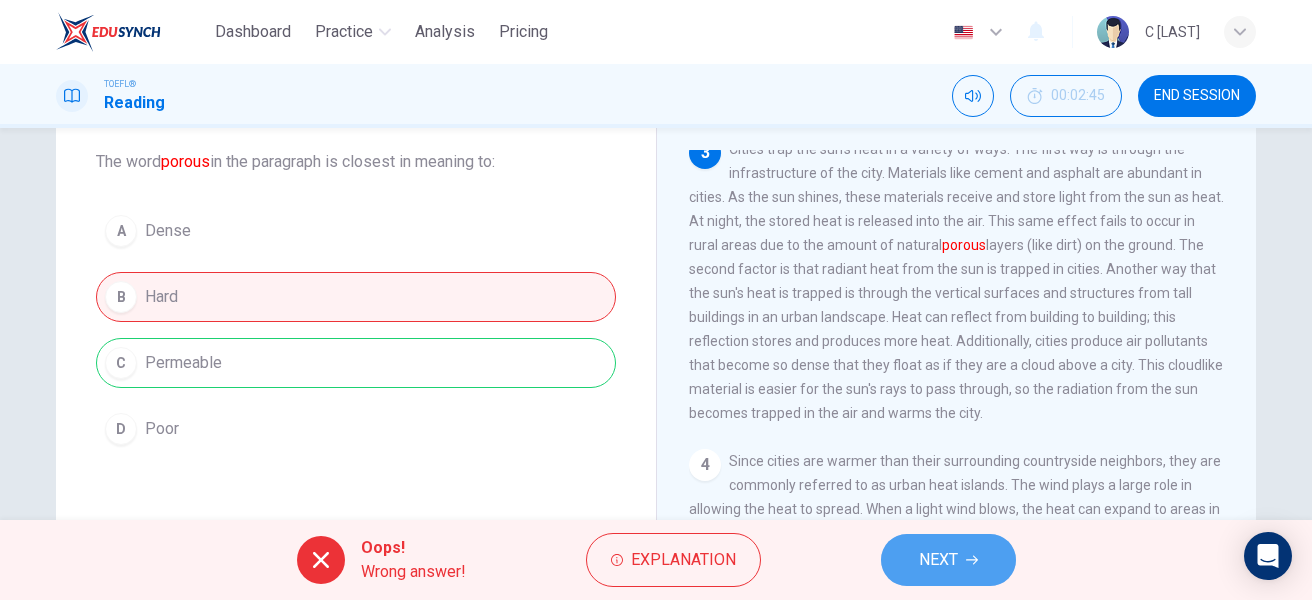 click on "NEXT" at bounding box center [948, 560] 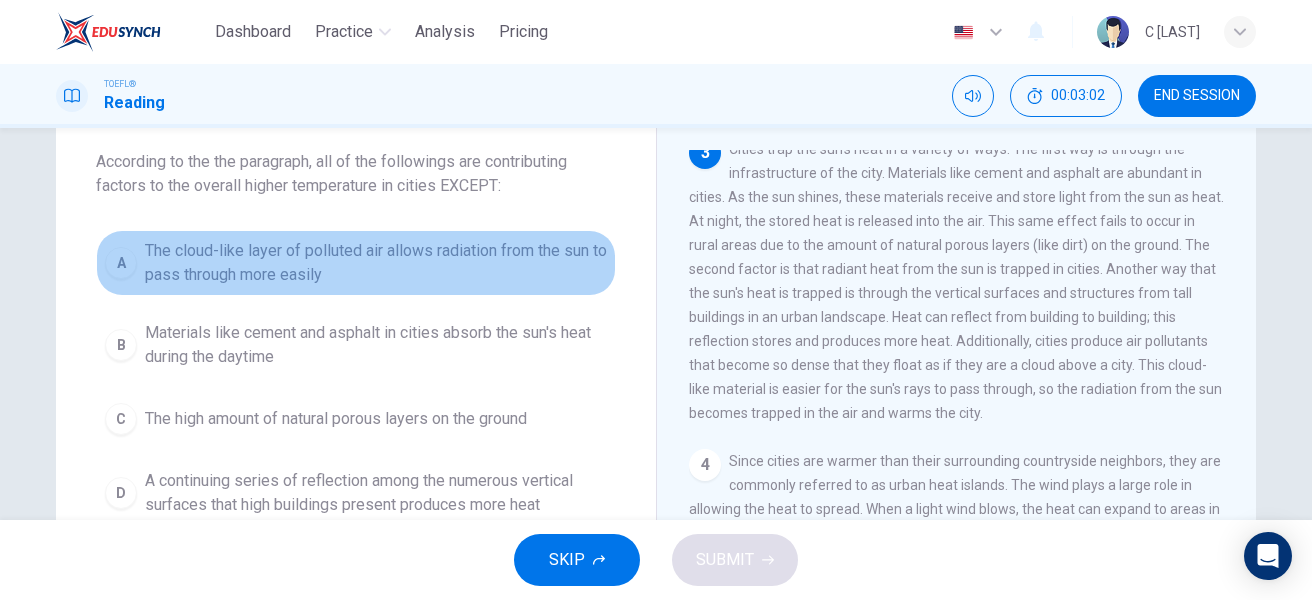 click on "The cloud-like layer of polluted air allows radiation from the sun to pass through more easily" at bounding box center [376, 263] 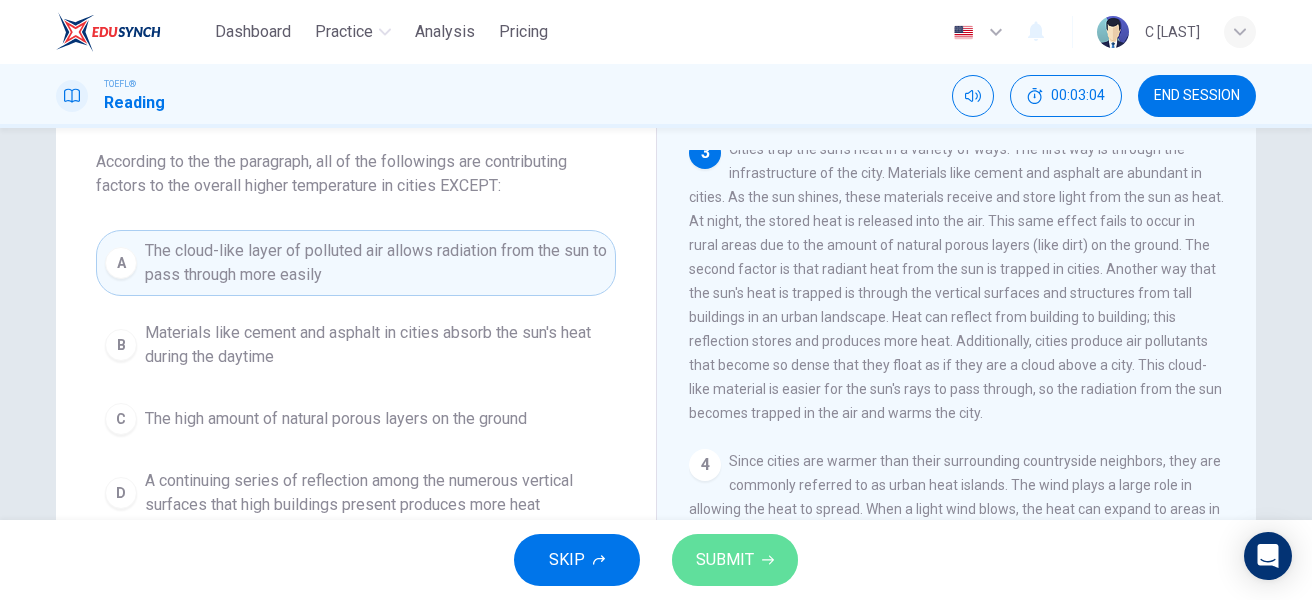 click on "SUBMIT" at bounding box center [735, 560] 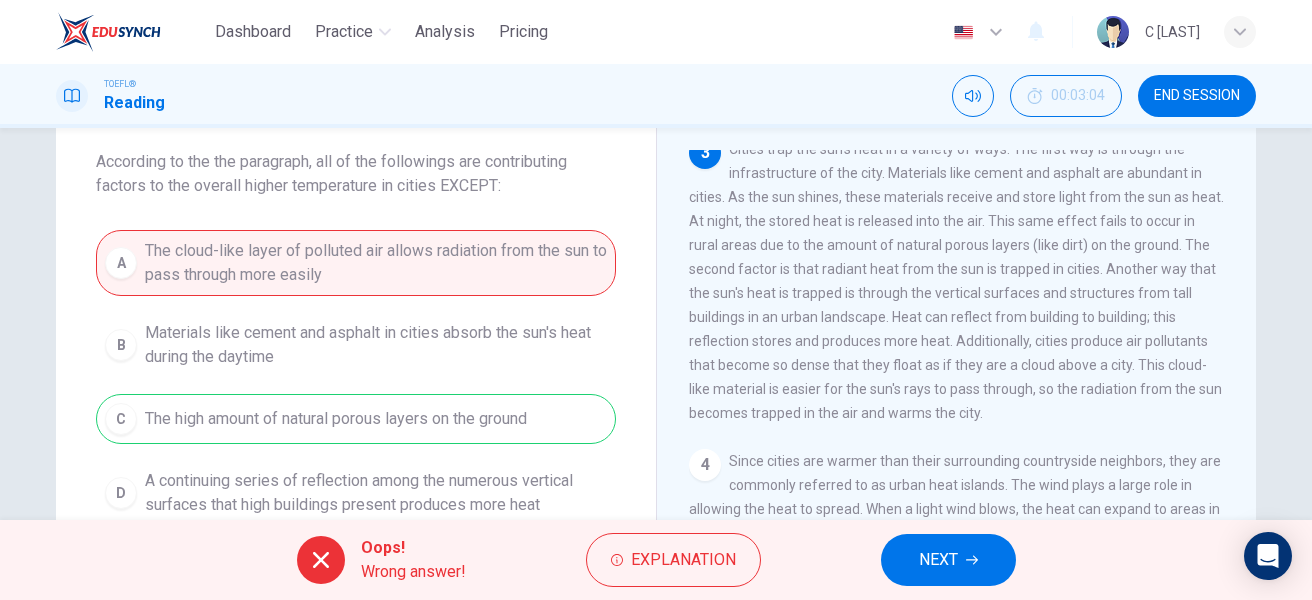 click on "NEXT" at bounding box center [938, 560] 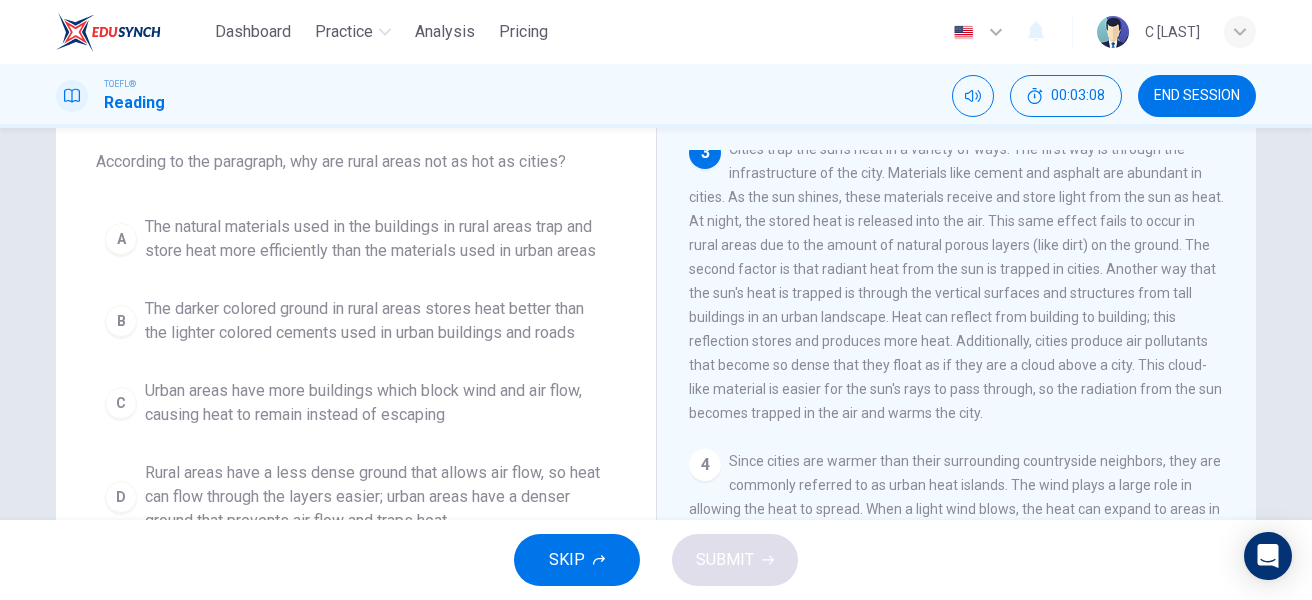 click on "Urban areas have more buildings which block wind and air flow, causing heat to remain instead of escaping" at bounding box center (376, 403) 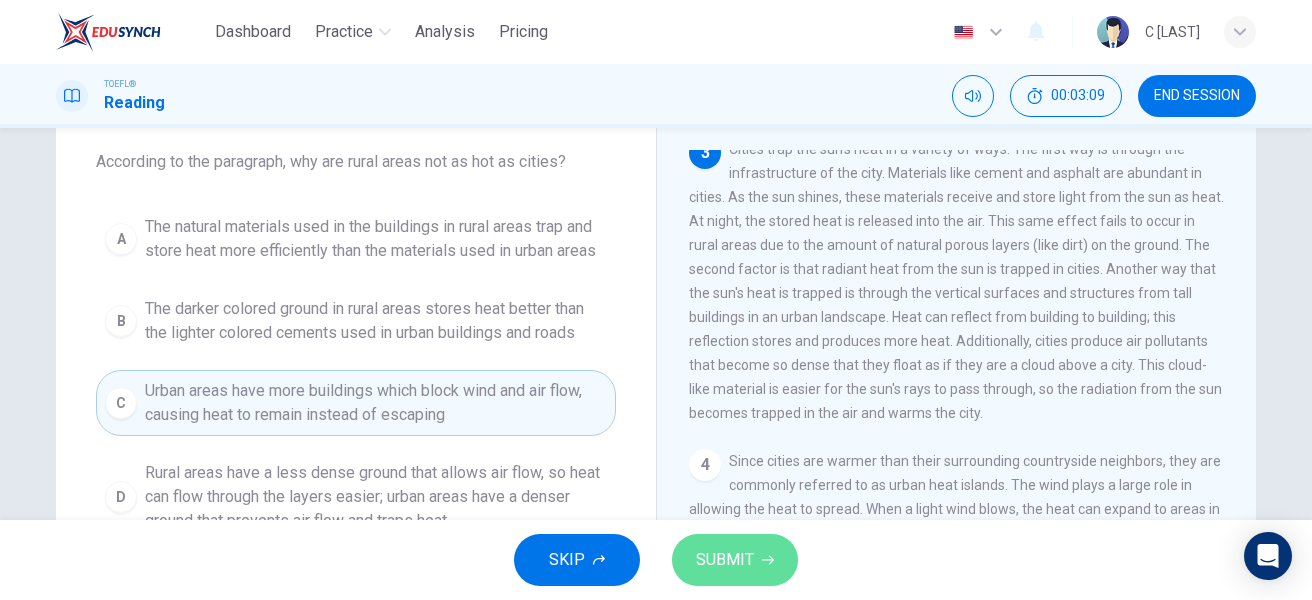 click on "SUBMIT" at bounding box center (735, 560) 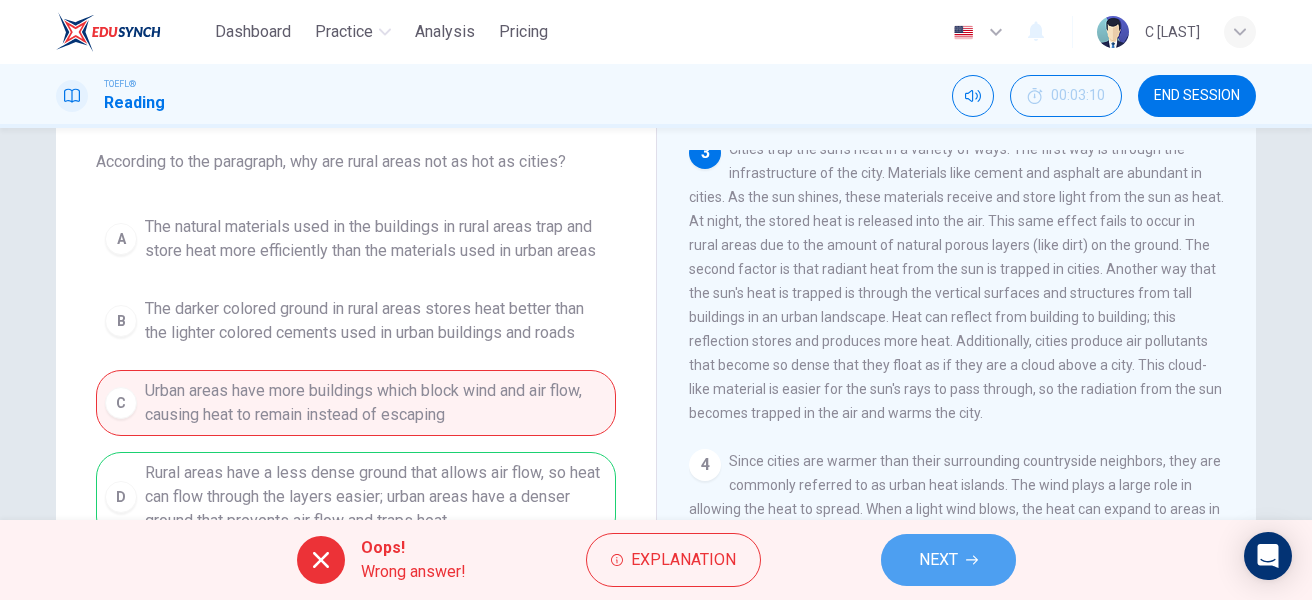 click on "NEXT" at bounding box center [938, 560] 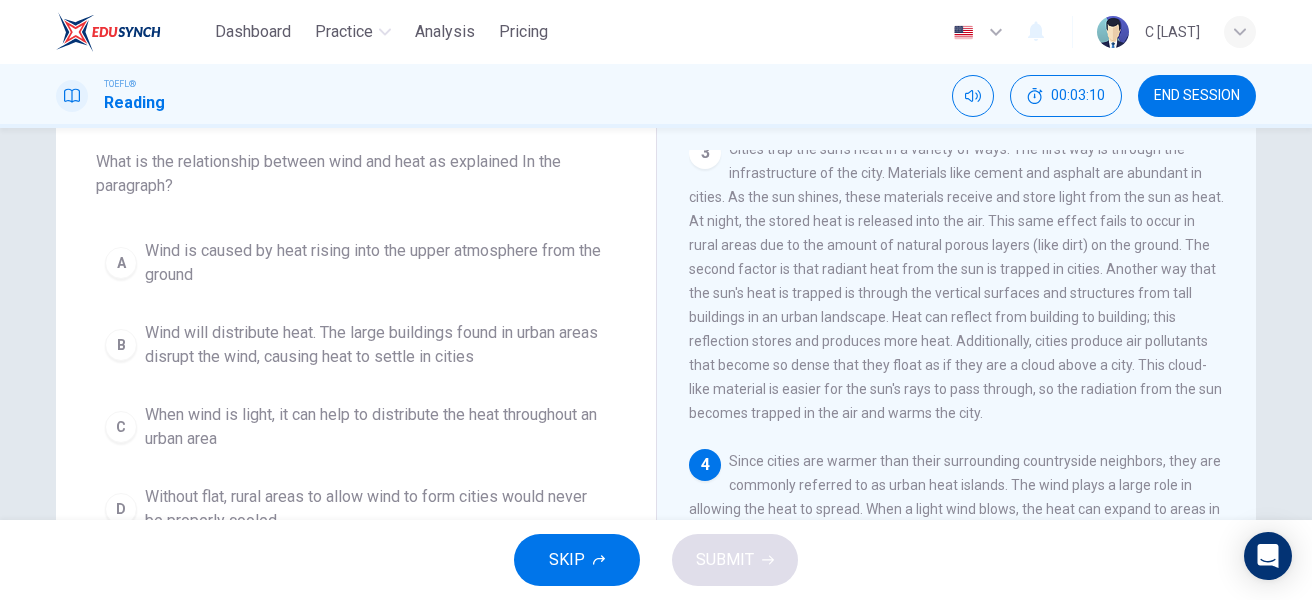 scroll, scrollTop: 472, scrollLeft: 0, axis: vertical 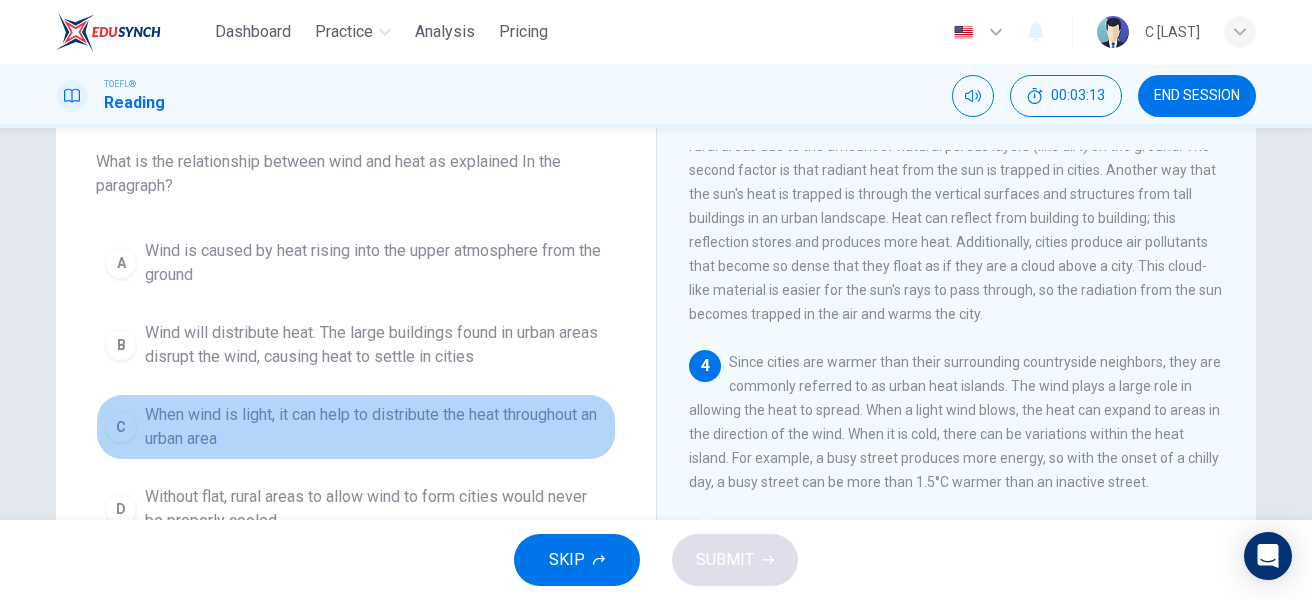 click on "When wind is light, it can help to distribute the heat throughout an urban area" at bounding box center (376, 427) 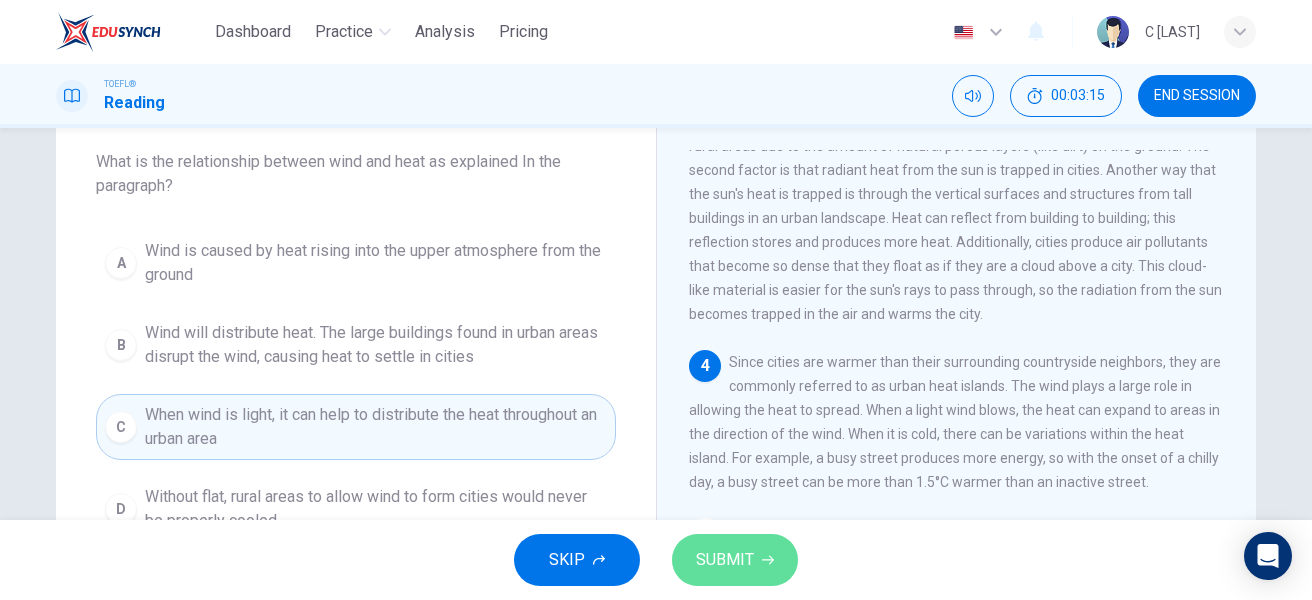click on "SUBMIT" at bounding box center (725, 560) 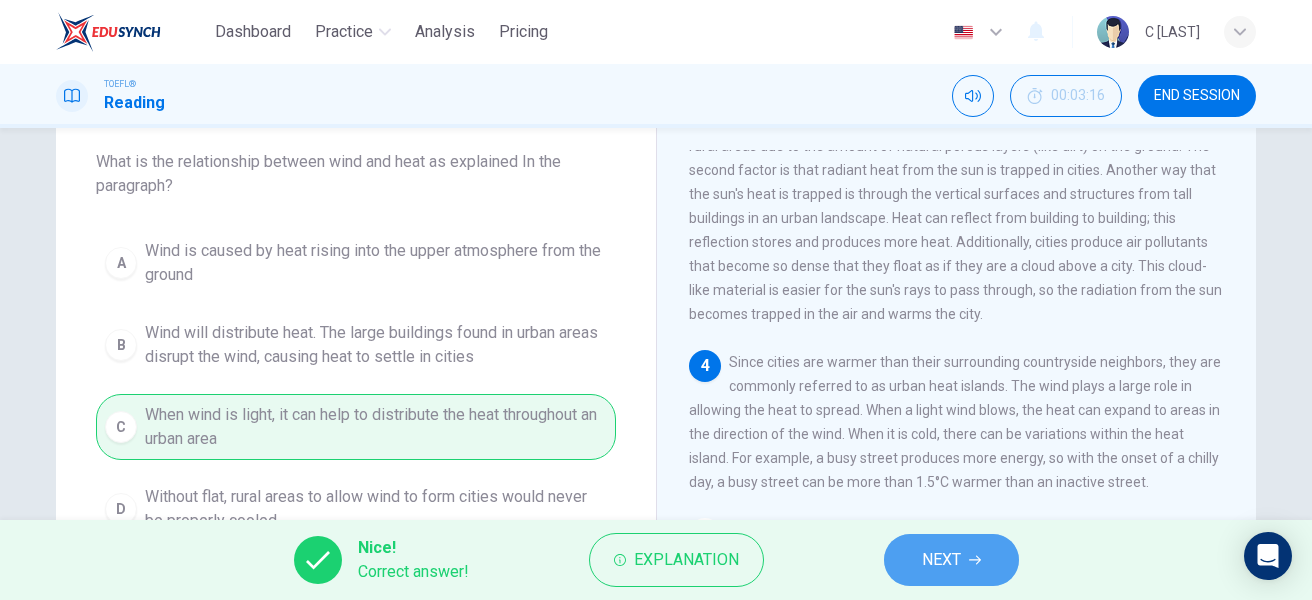 click on "NEXT" at bounding box center [941, 560] 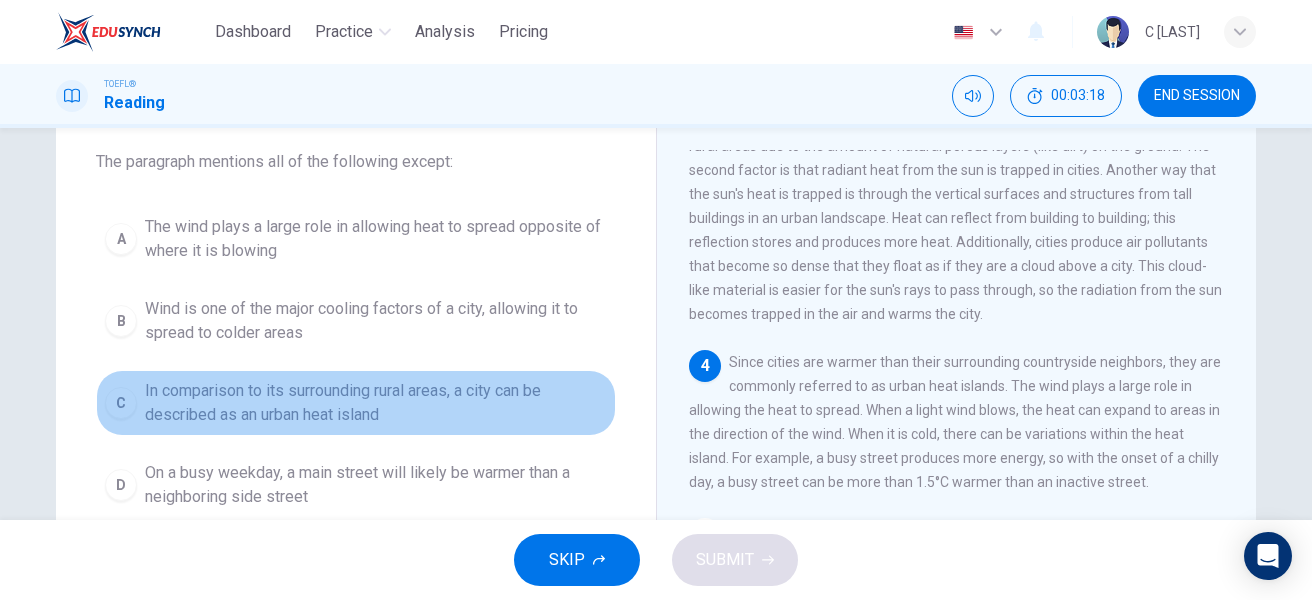 click on "In comparison to its surrounding rural areas, a city can be described as an urban heat island" at bounding box center (376, 403) 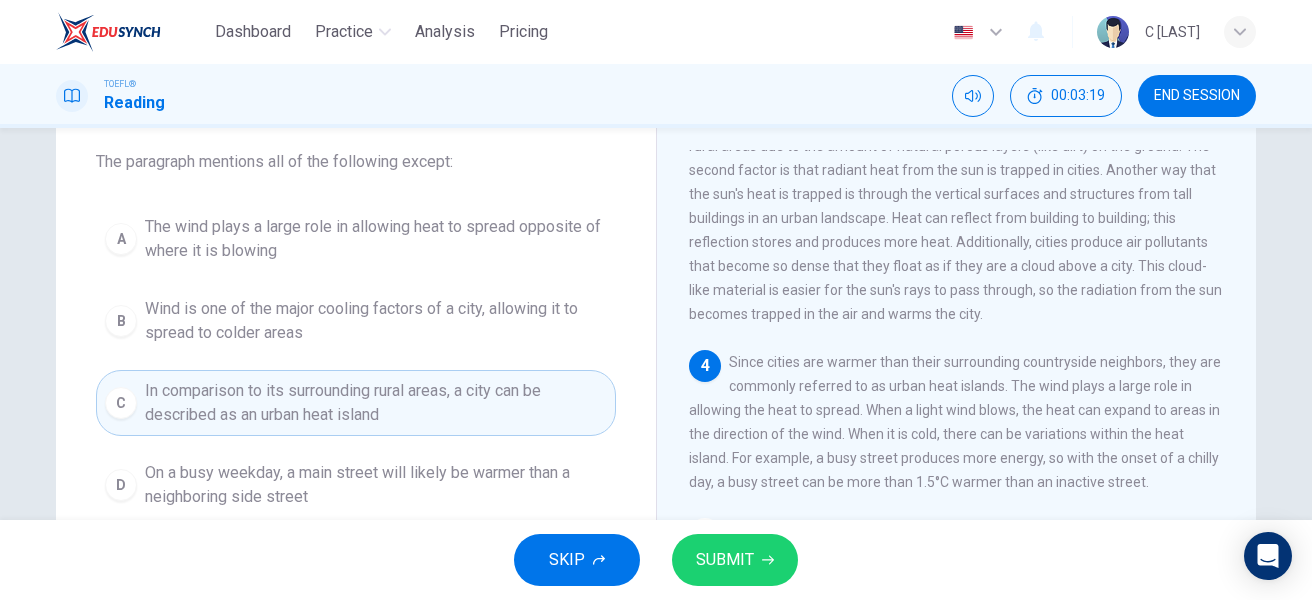 click on "SUBMIT" at bounding box center (725, 560) 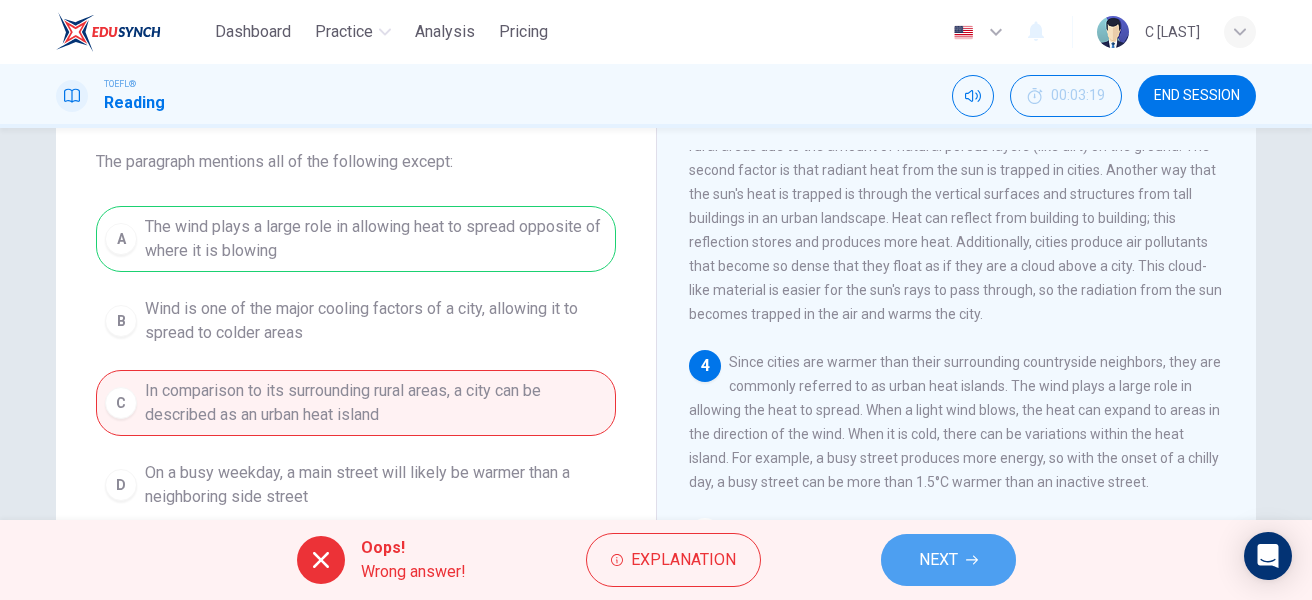 click on "NEXT" at bounding box center (938, 560) 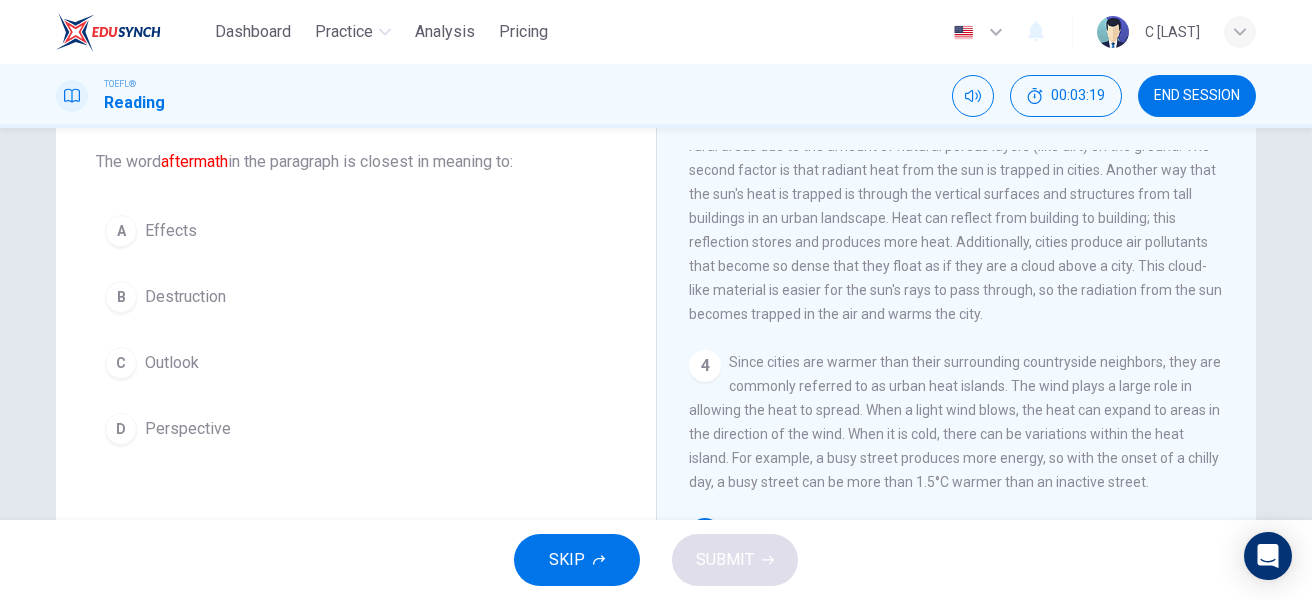 scroll, scrollTop: 520, scrollLeft: 0, axis: vertical 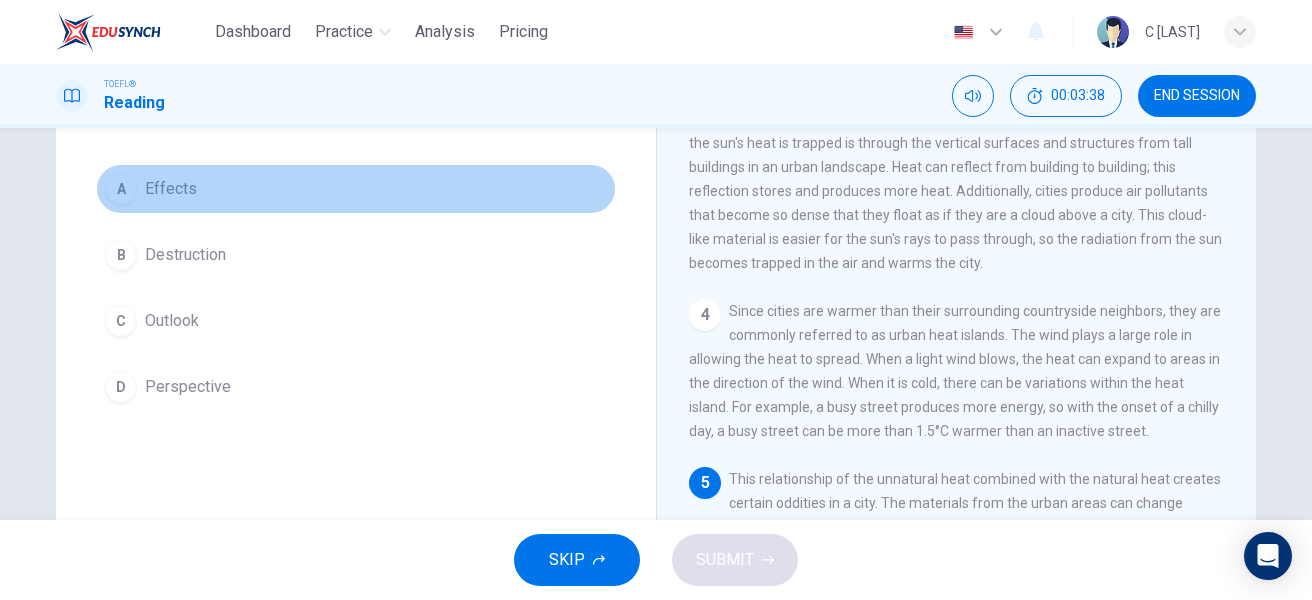 click on "Effects" at bounding box center [171, 189] 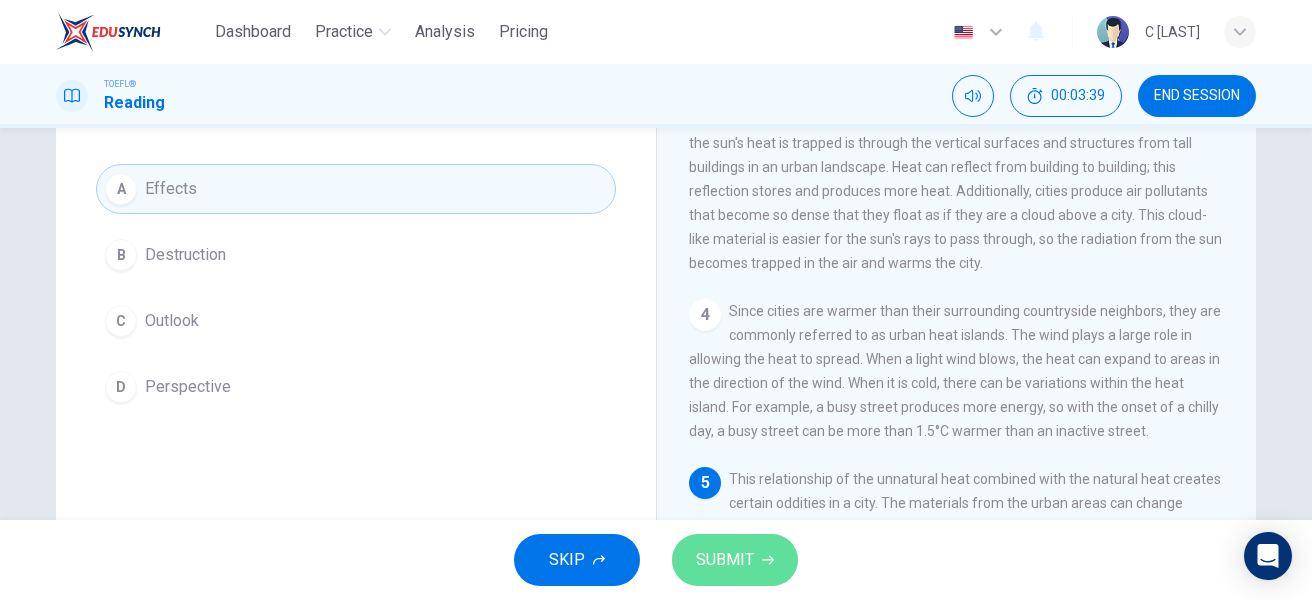 click on "SUBMIT" at bounding box center (725, 560) 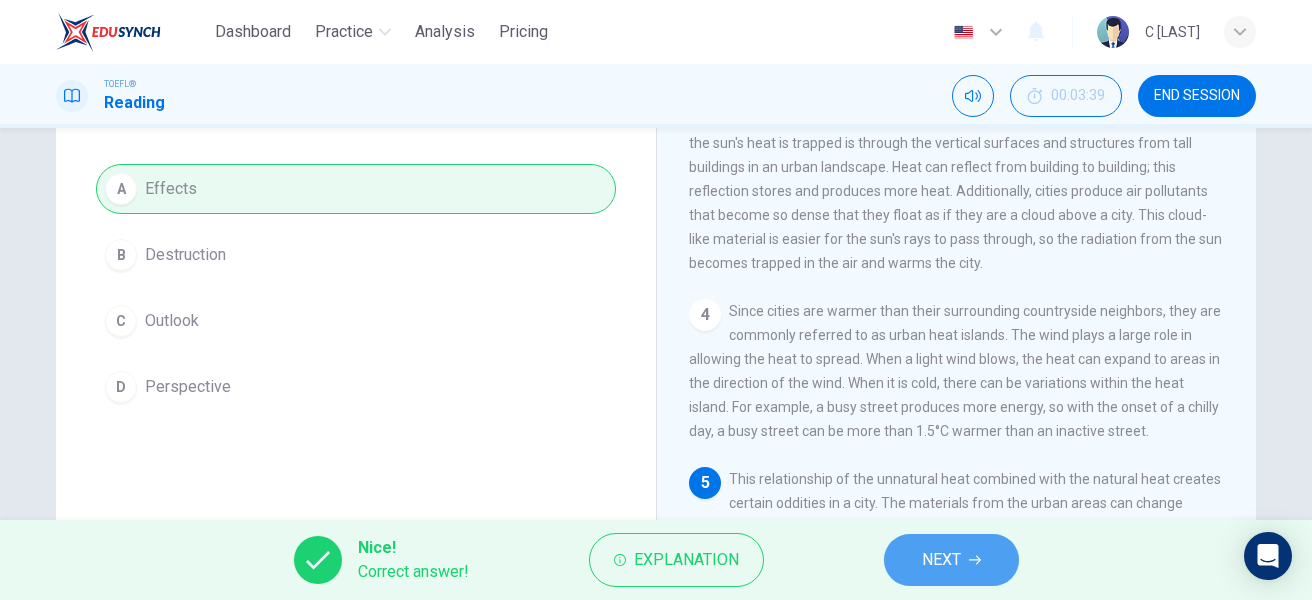 click on "NEXT" at bounding box center [941, 560] 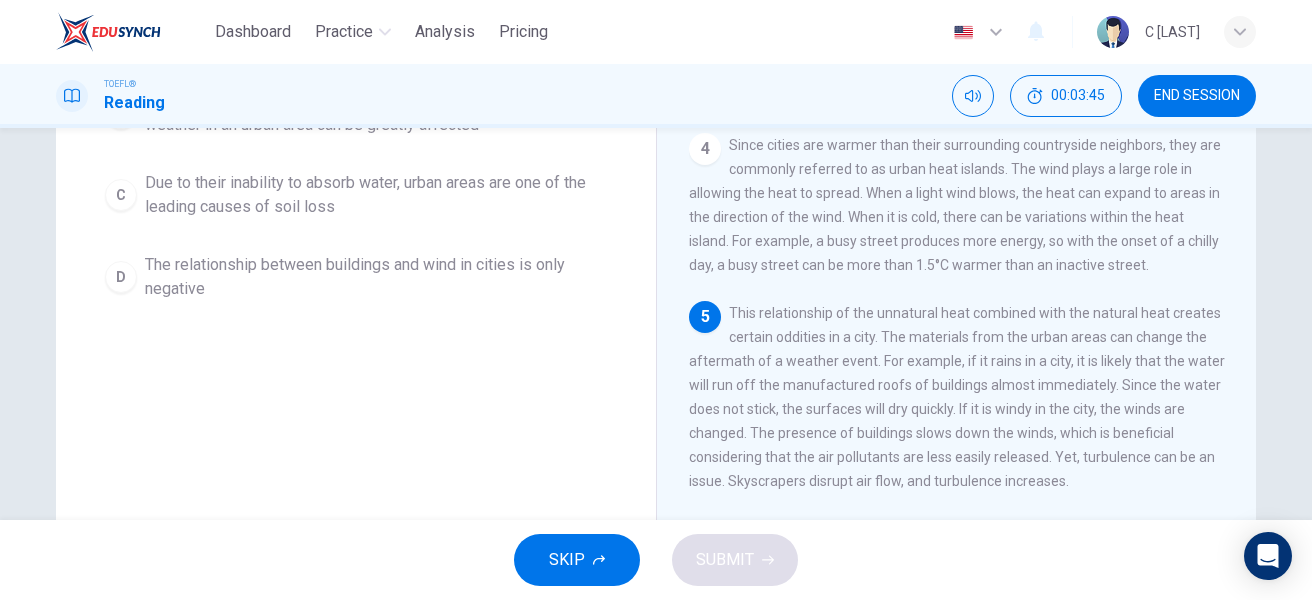 scroll, scrollTop: 315, scrollLeft: 0, axis: vertical 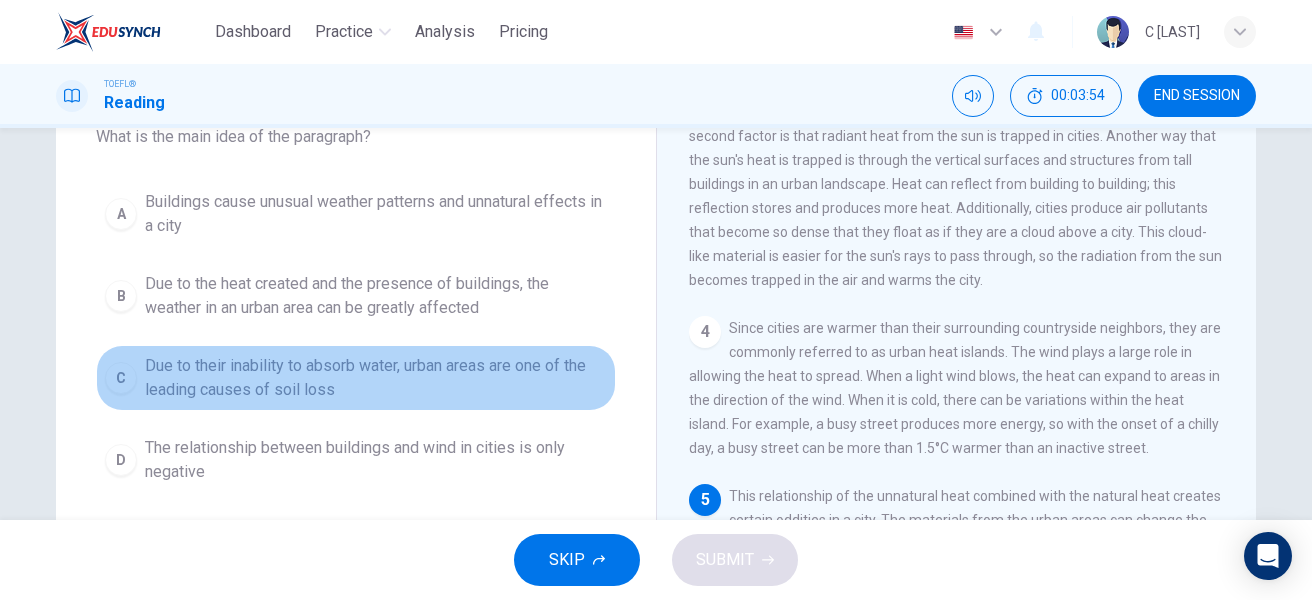 click on "Due to their inability to absorb water, urban areas are one of the leading causes of soil loss" at bounding box center (376, 378) 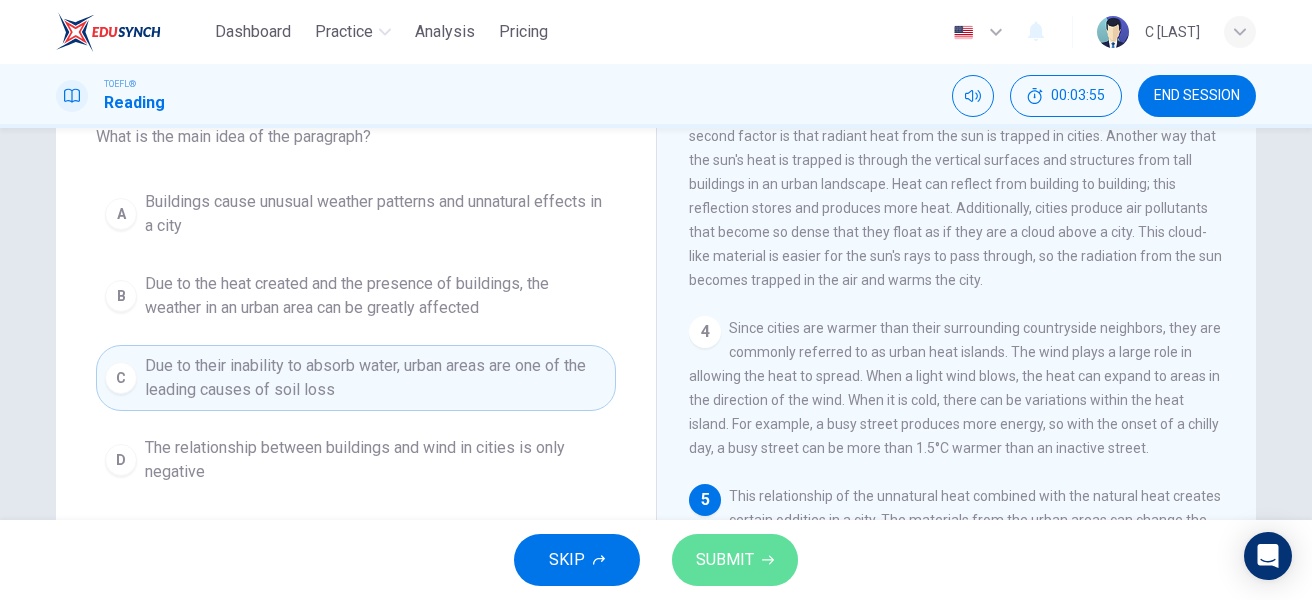 click on "SUBMIT" at bounding box center [725, 560] 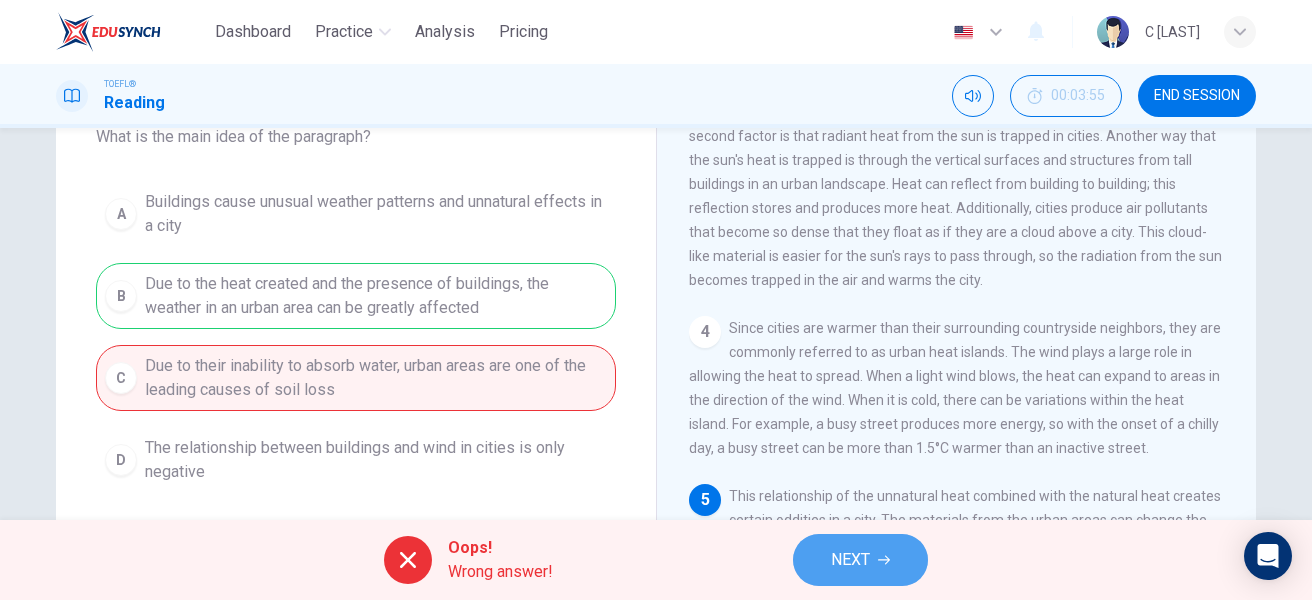 click on "NEXT" at bounding box center (850, 560) 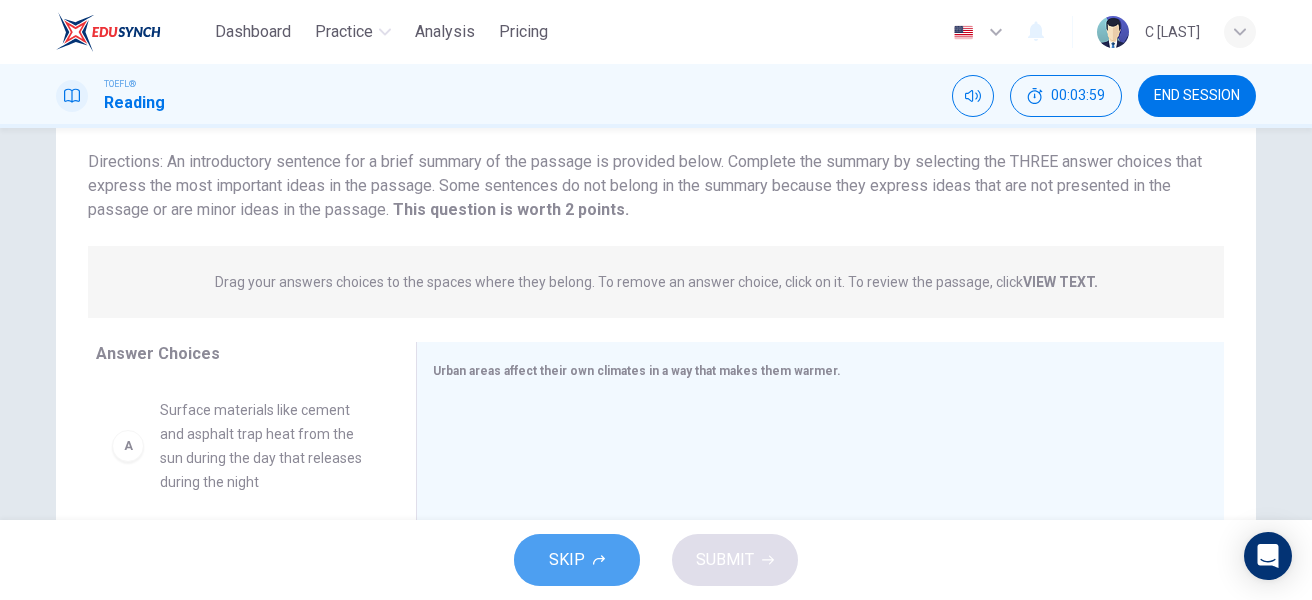 click on "SKIP" at bounding box center (567, 560) 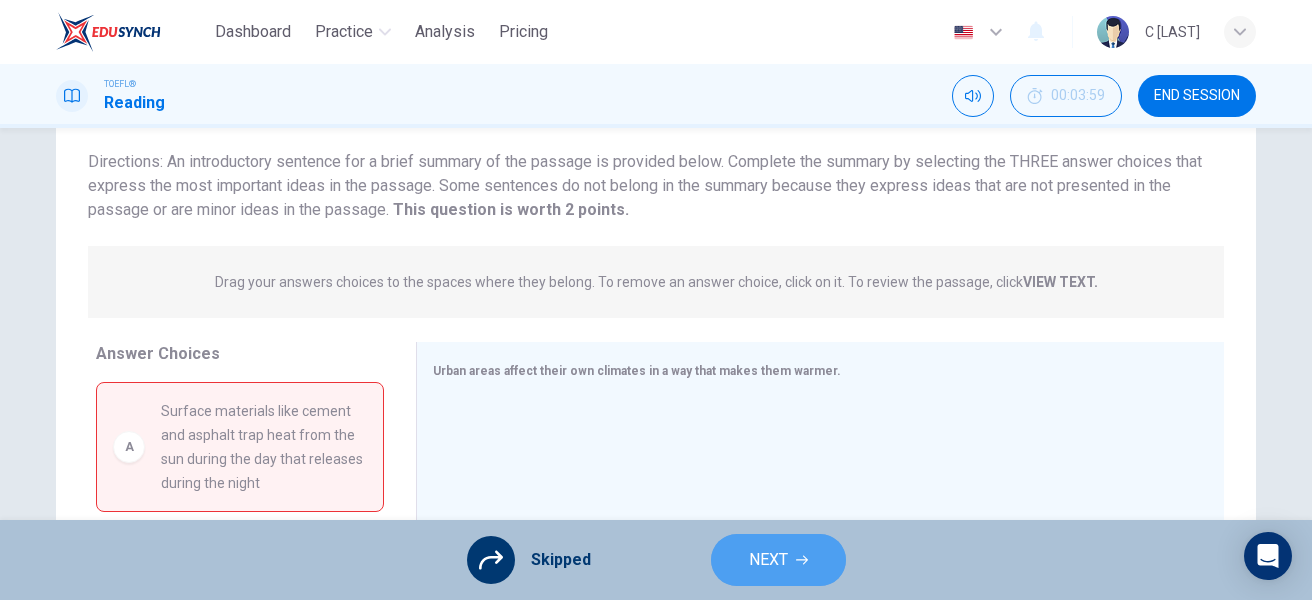 click on "NEXT" at bounding box center (778, 560) 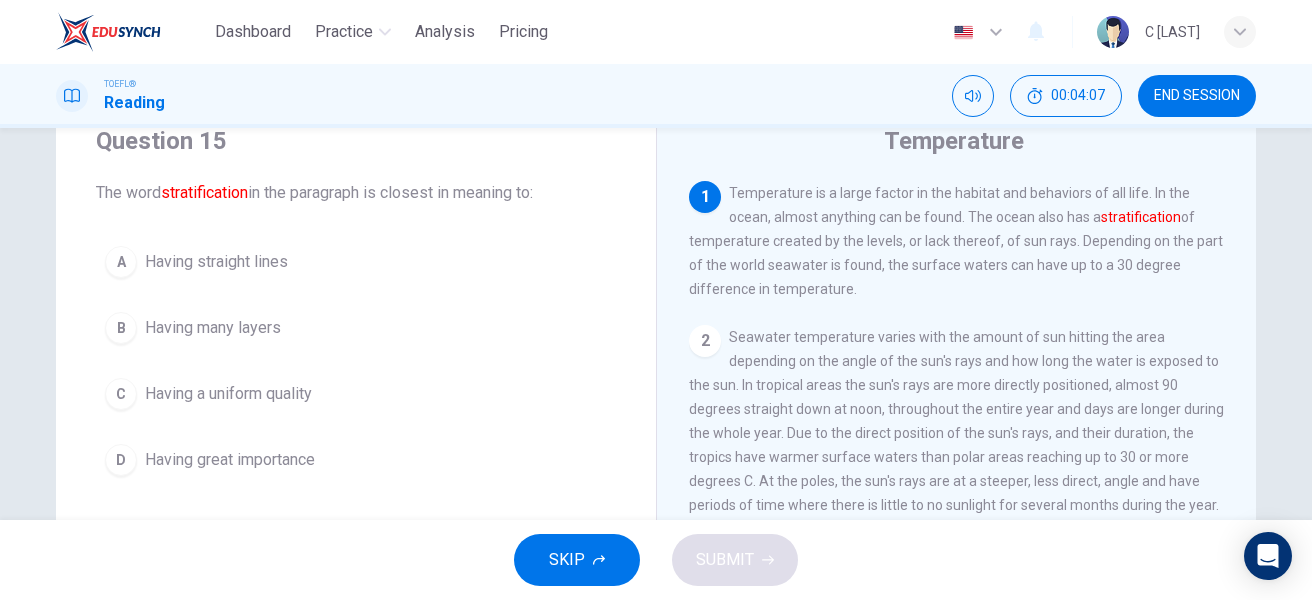 scroll, scrollTop: 79, scrollLeft: 0, axis: vertical 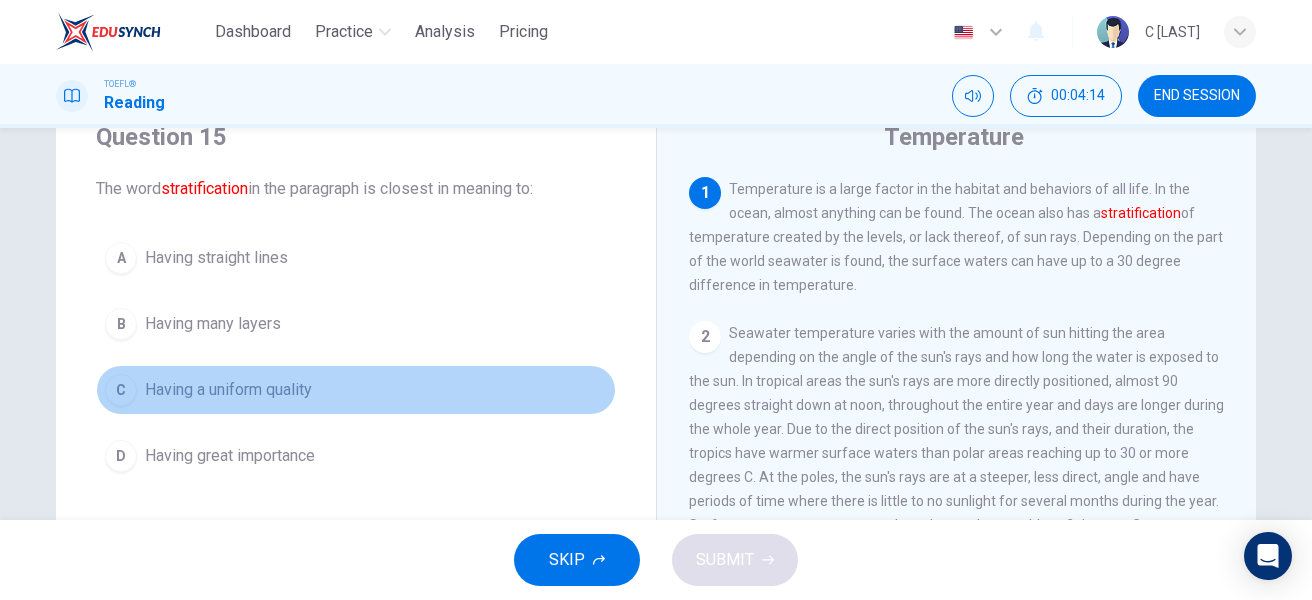 click on "Having a uniform quality" at bounding box center [228, 390] 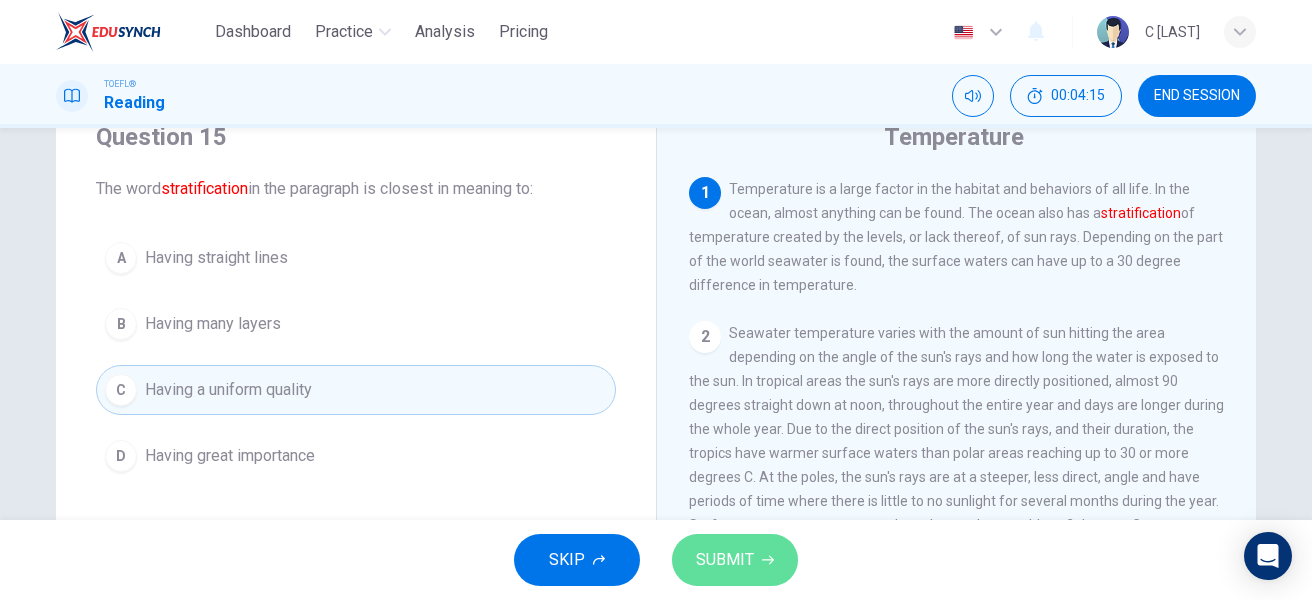 click on "SUBMIT" at bounding box center [725, 560] 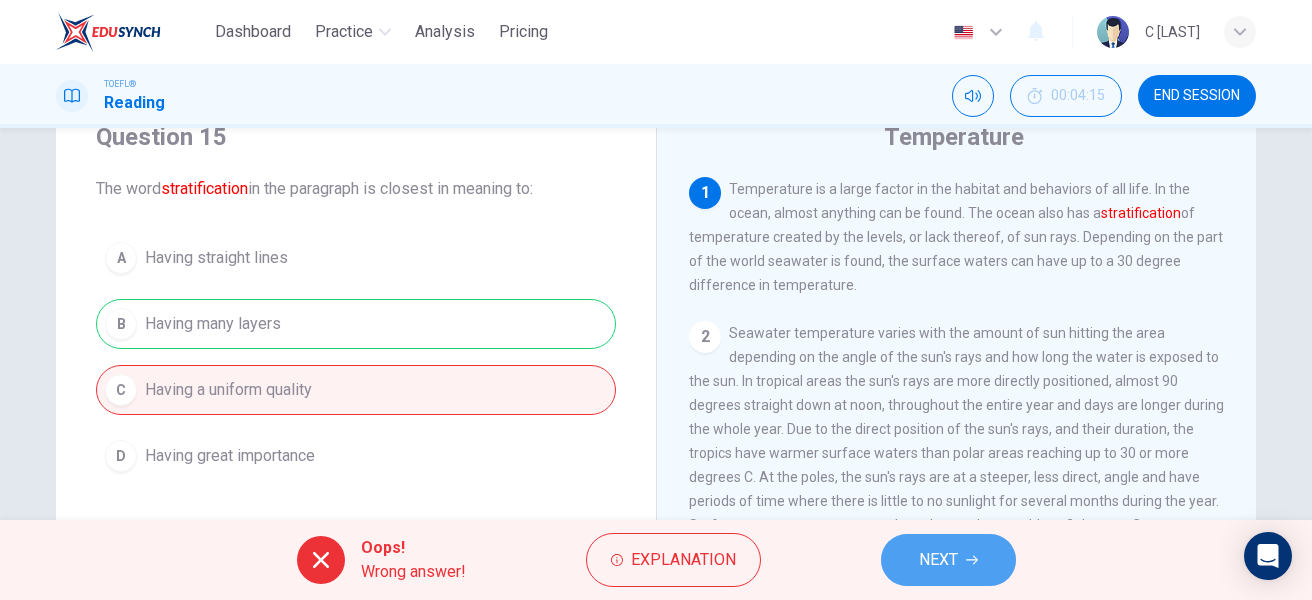 click on "NEXT" at bounding box center [948, 560] 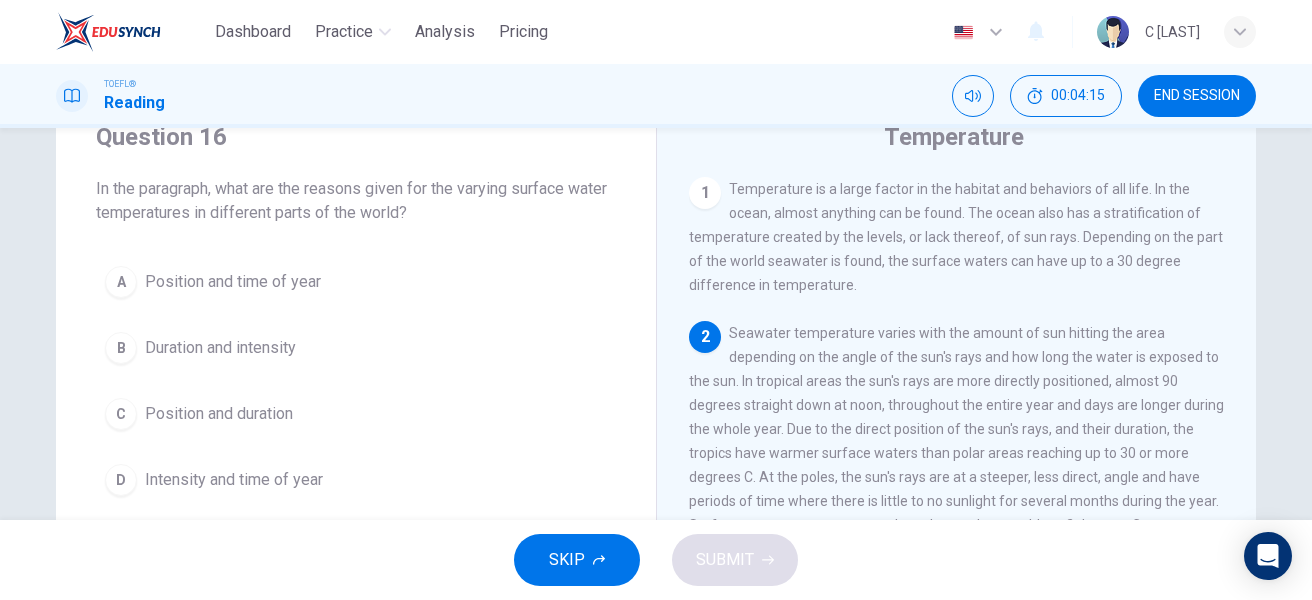 scroll, scrollTop: 149, scrollLeft: 0, axis: vertical 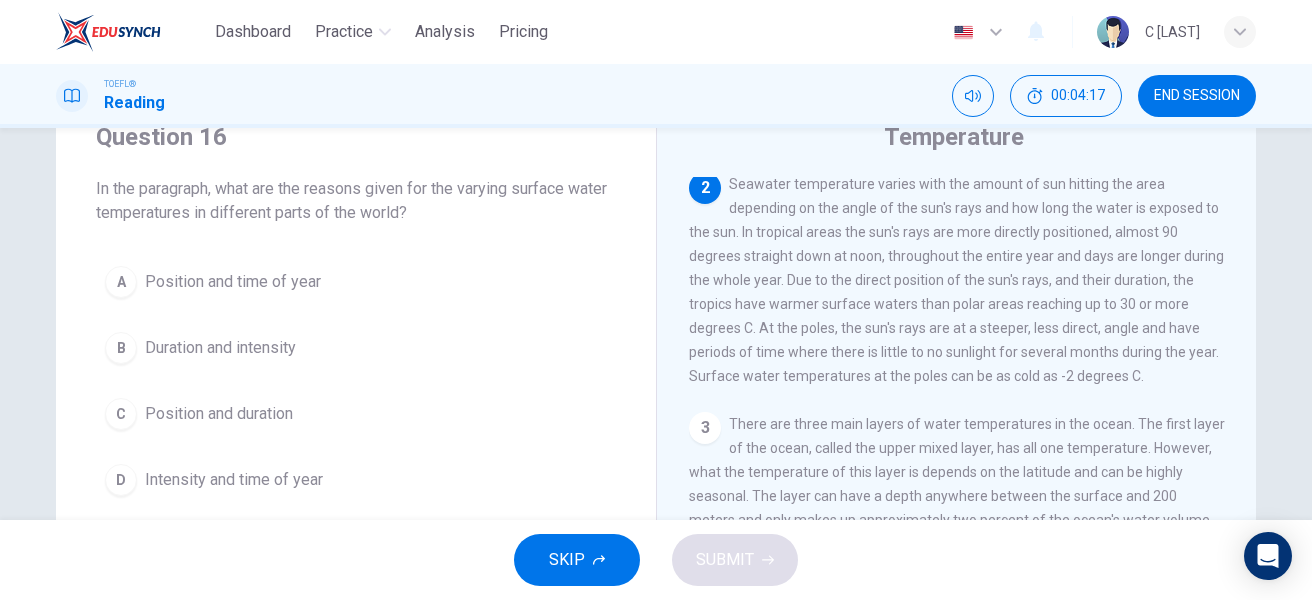 click on "A Position and time of year B Duration and intensity C Position and duration D Intensity and time of year" at bounding box center (356, 381) 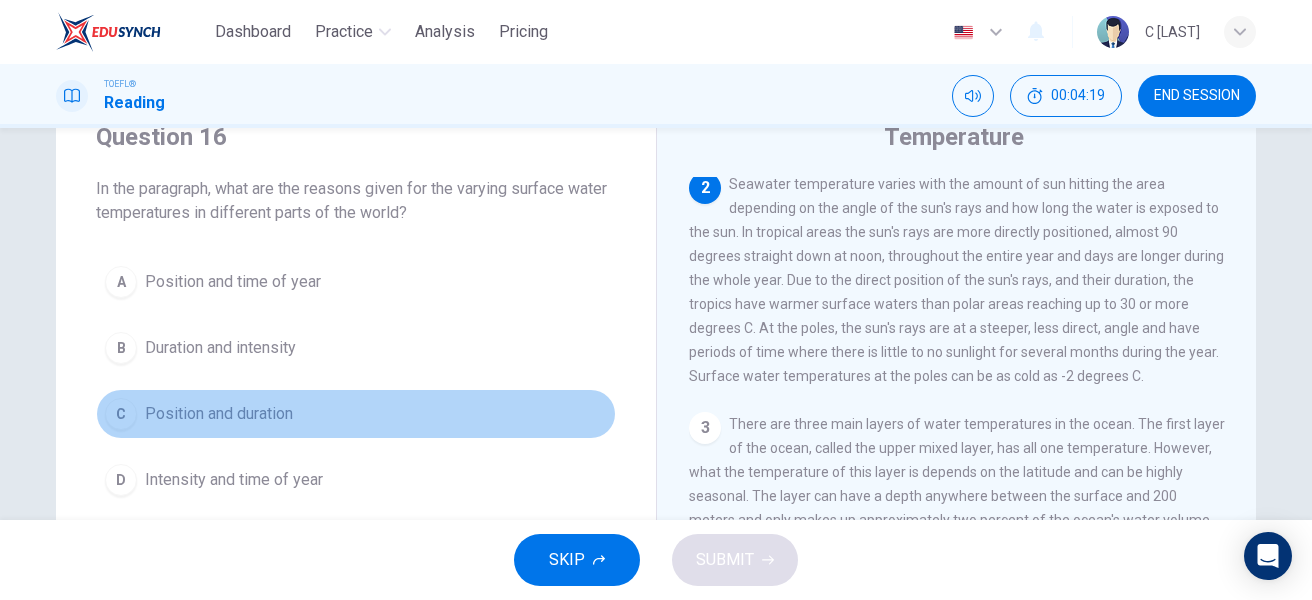 click on "Position and duration" at bounding box center (219, 414) 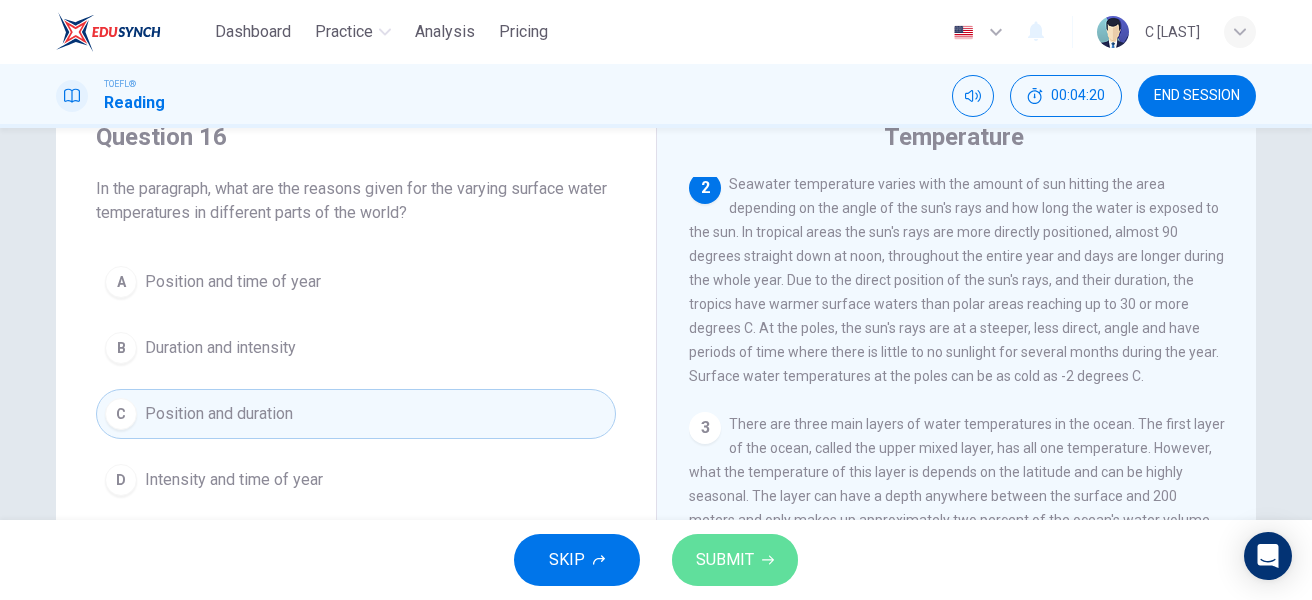 click on "SUBMIT" at bounding box center [725, 560] 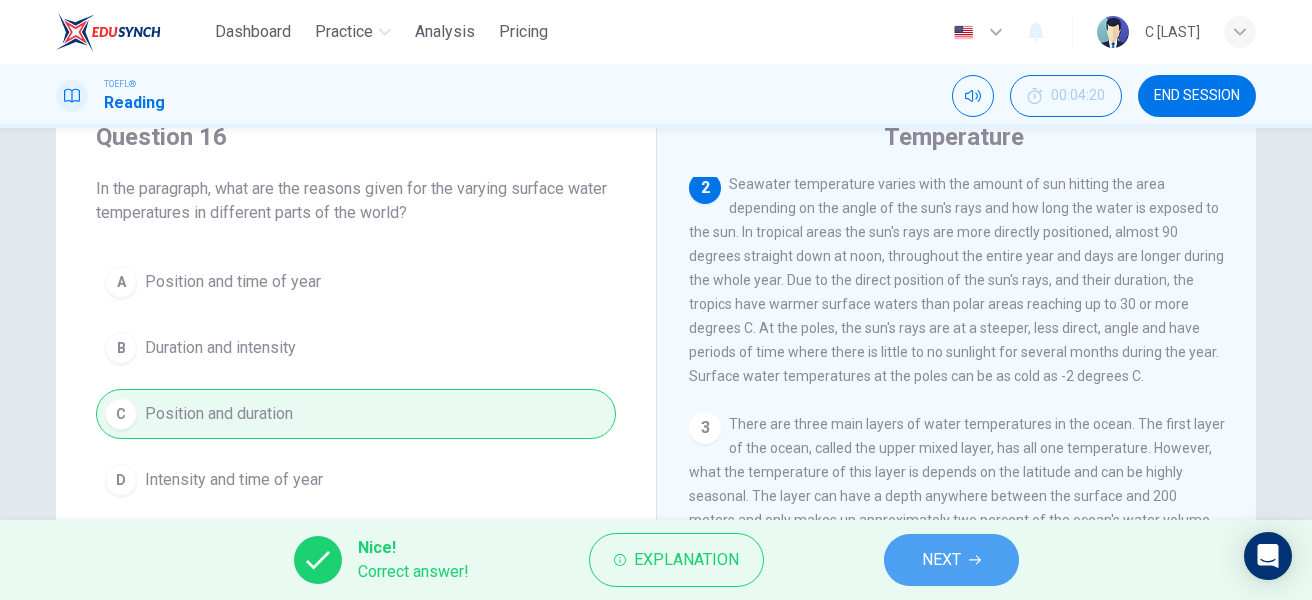 click 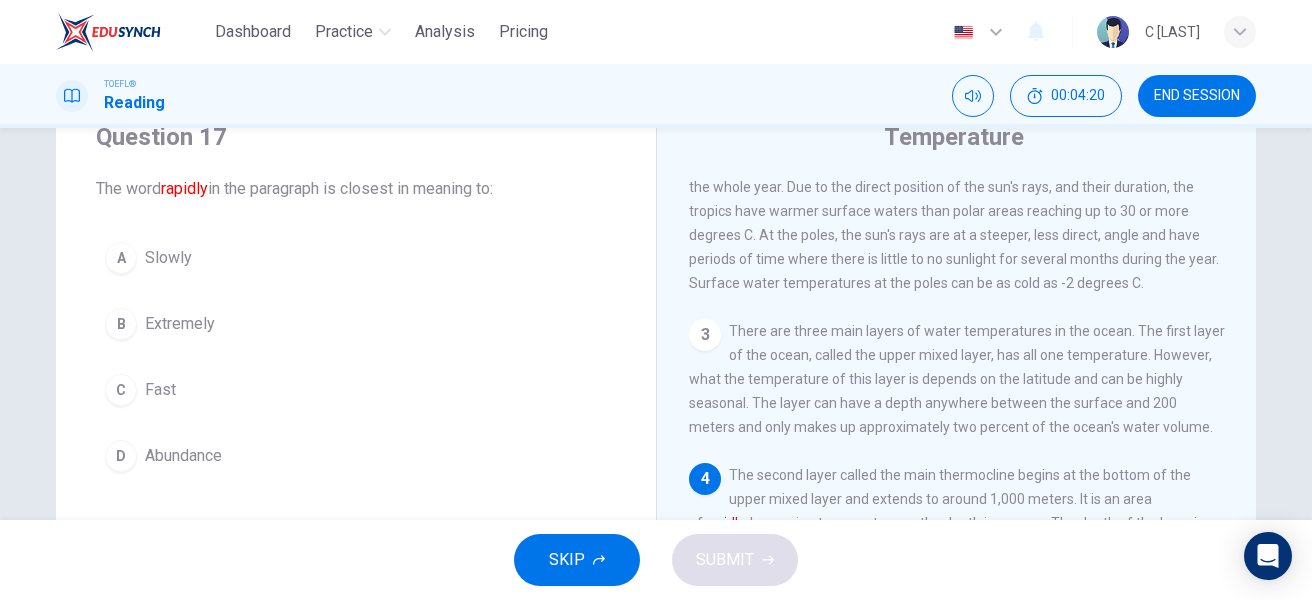 scroll, scrollTop: 297, scrollLeft: 0, axis: vertical 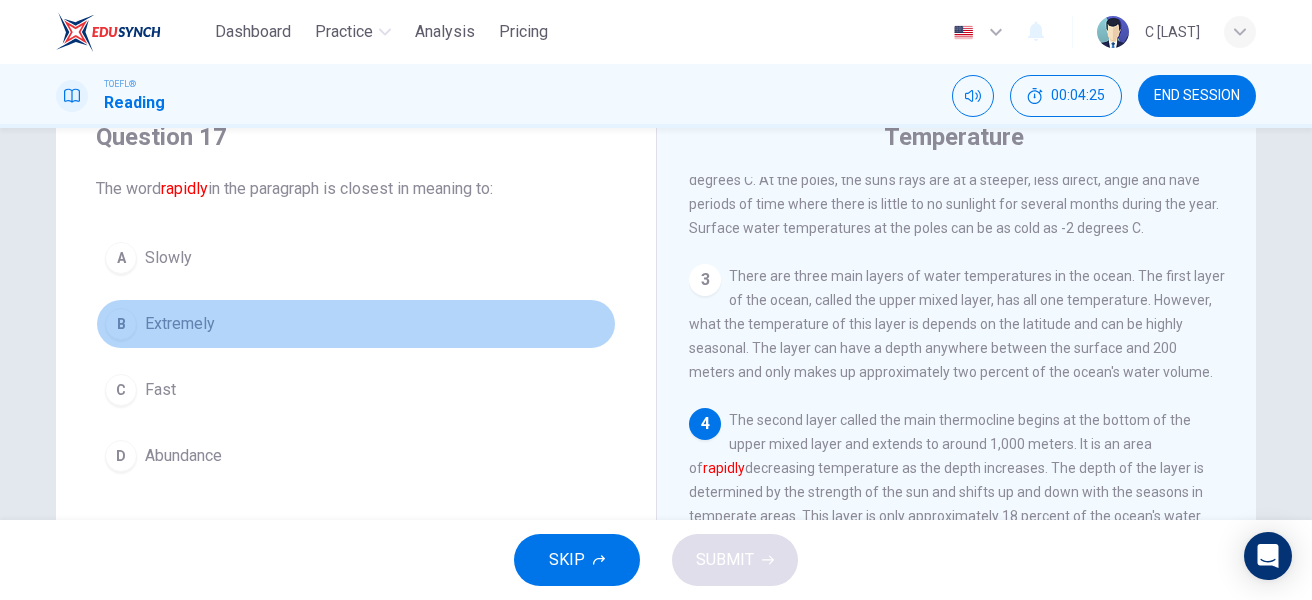 click on "Extremely" at bounding box center [180, 324] 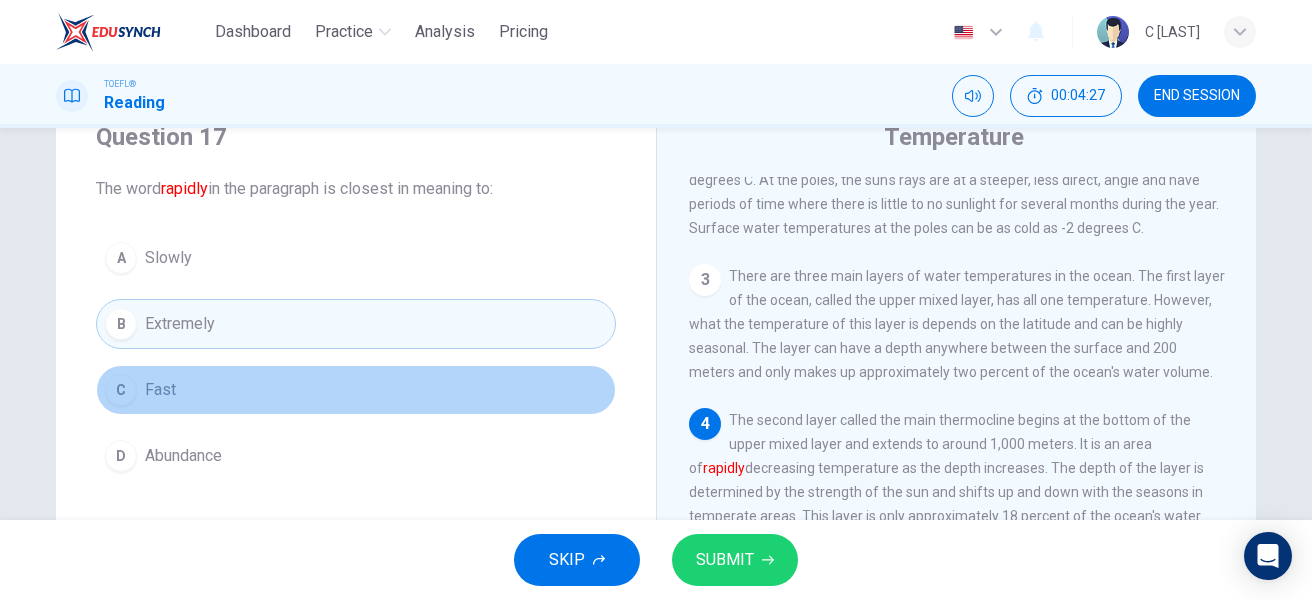 click on "Fast" at bounding box center [160, 390] 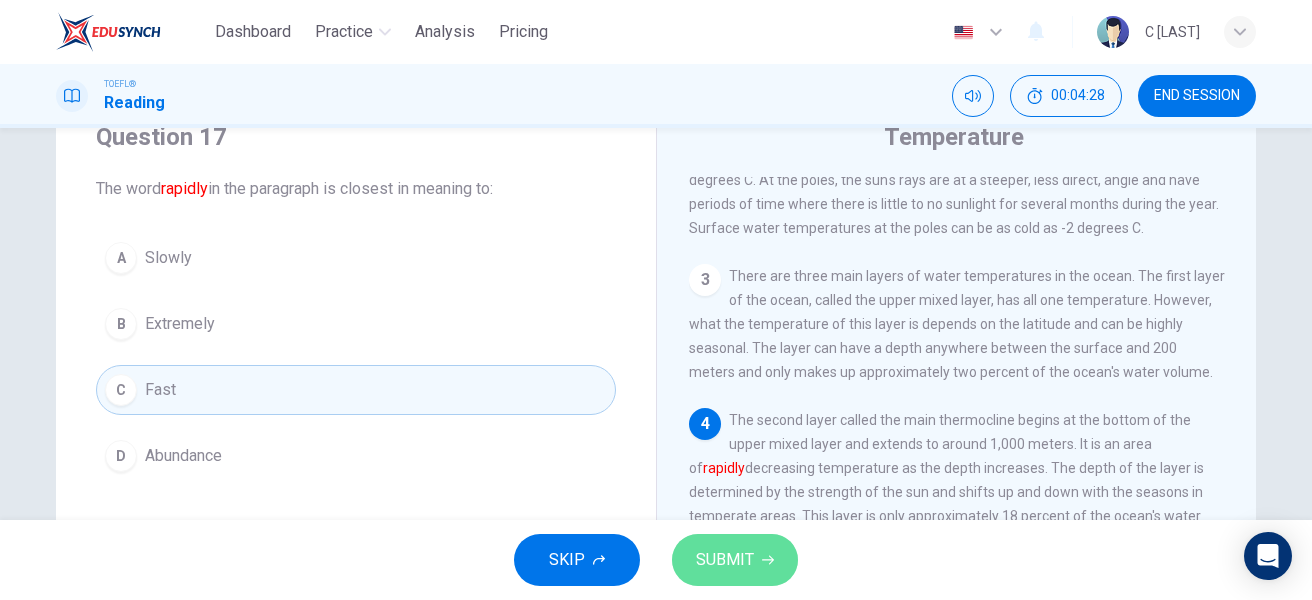 click 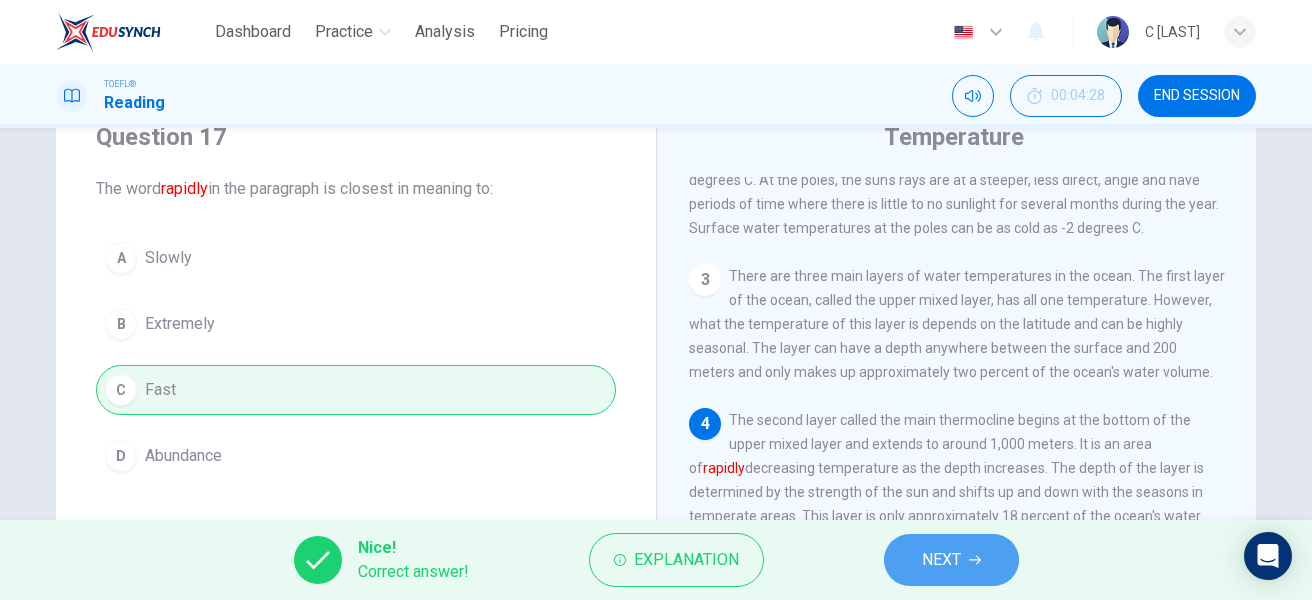 click on "NEXT" at bounding box center (941, 560) 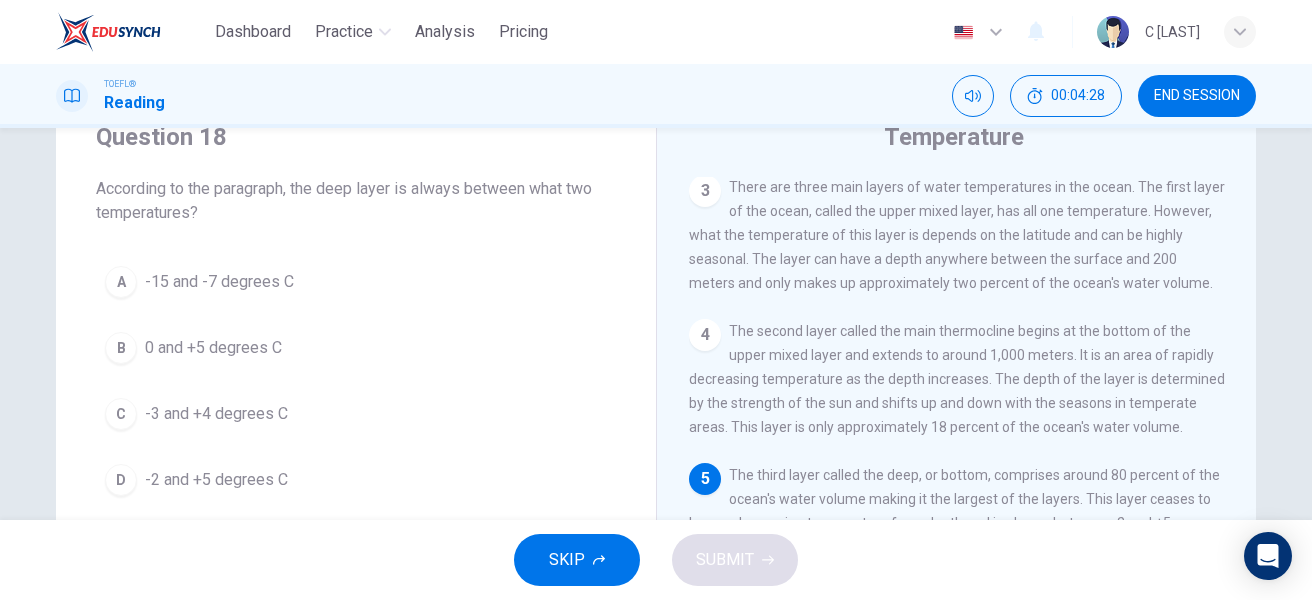 scroll, scrollTop: 421, scrollLeft: 0, axis: vertical 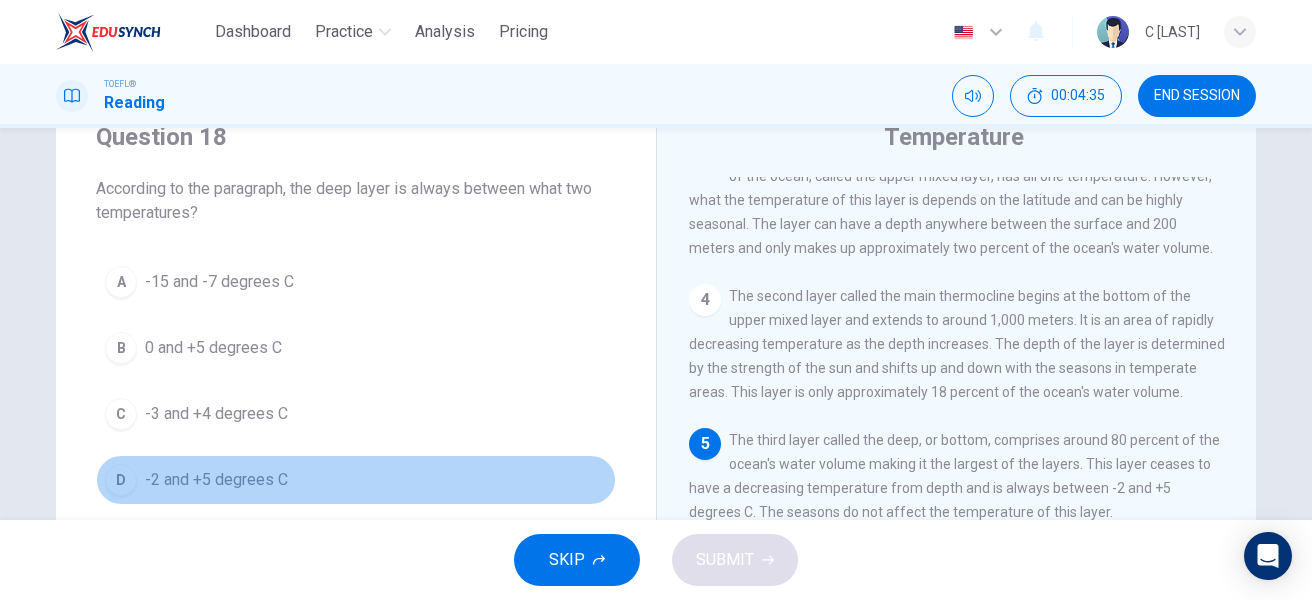 click on "-2 and +5 degrees C" at bounding box center (216, 480) 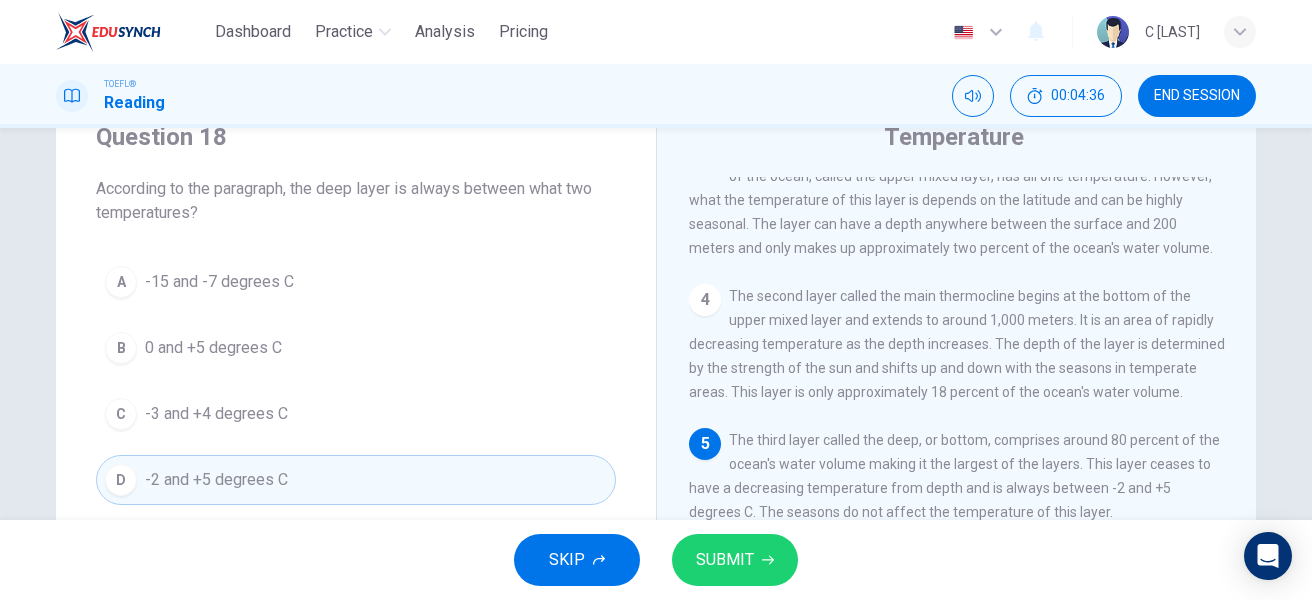 click on "SUBMIT" at bounding box center [735, 560] 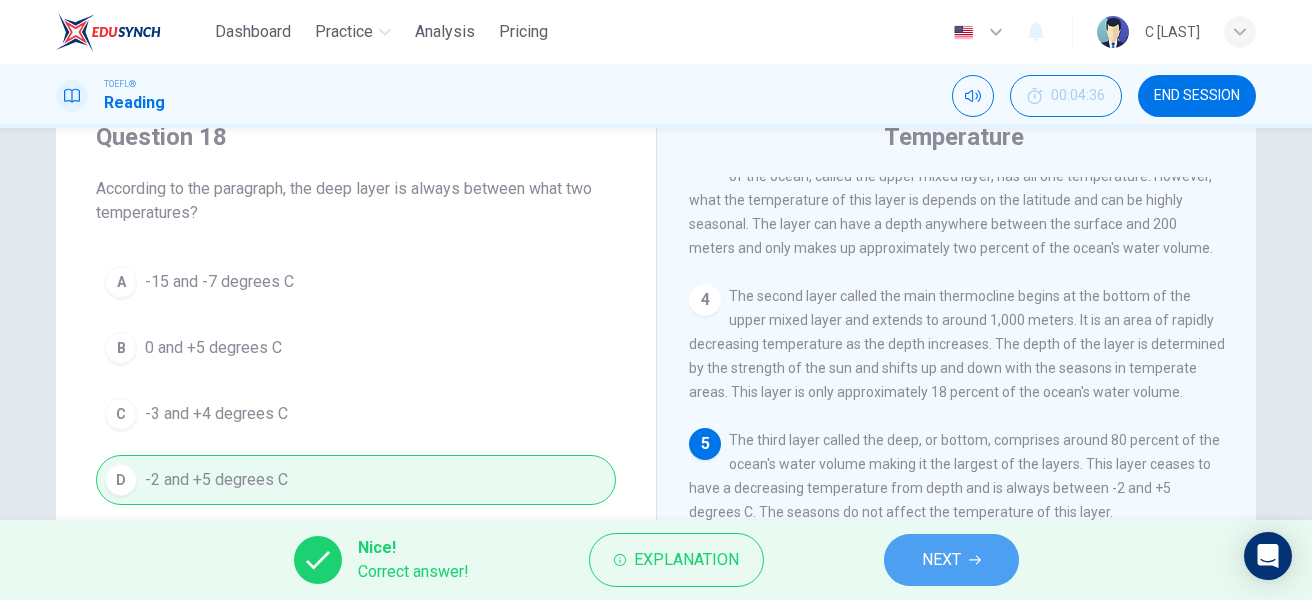 click on "NEXT" at bounding box center [951, 560] 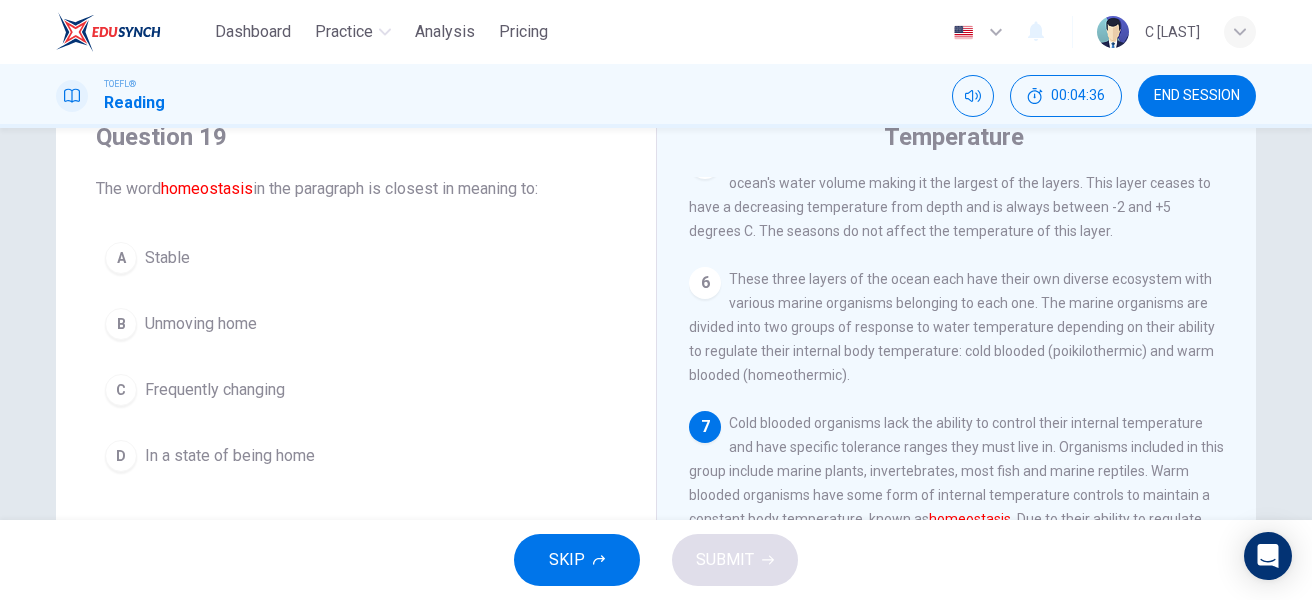 scroll, scrollTop: 768, scrollLeft: 0, axis: vertical 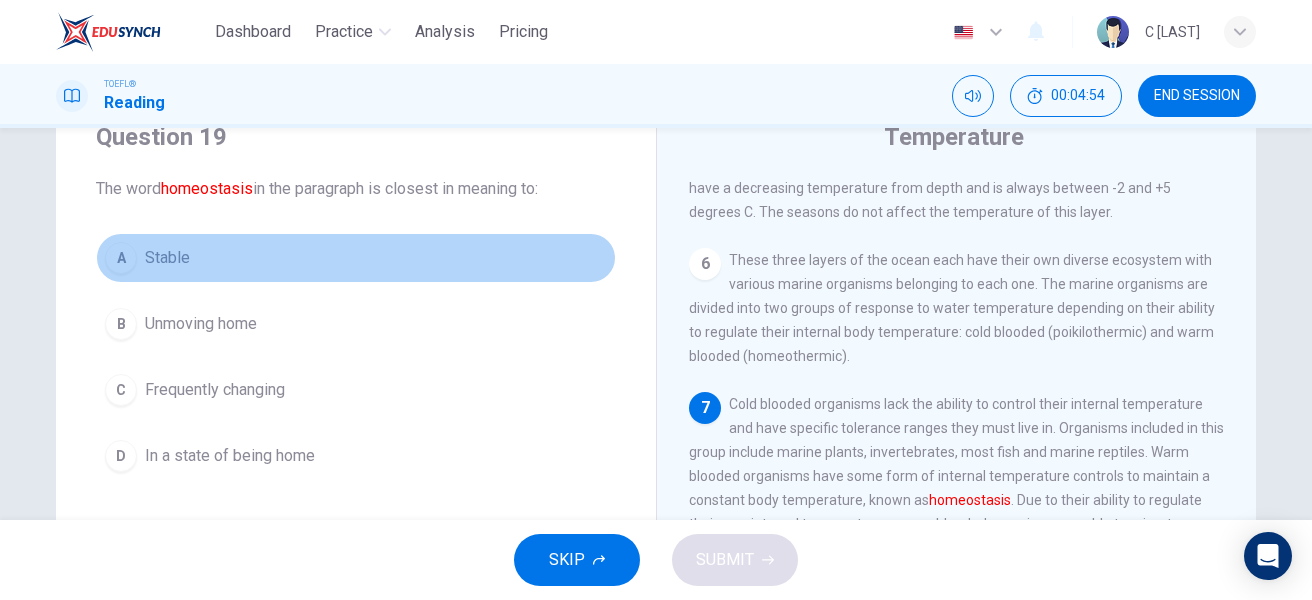 click on "A Stable" at bounding box center (356, 258) 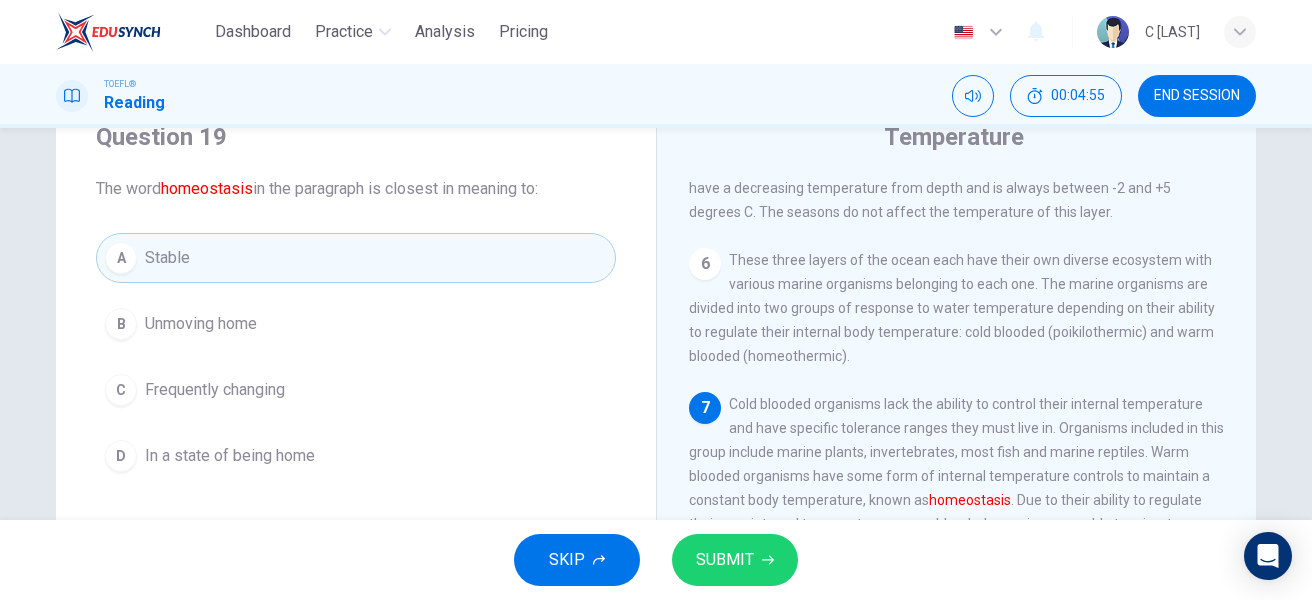 click on "SUBMIT" at bounding box center [725, 560] 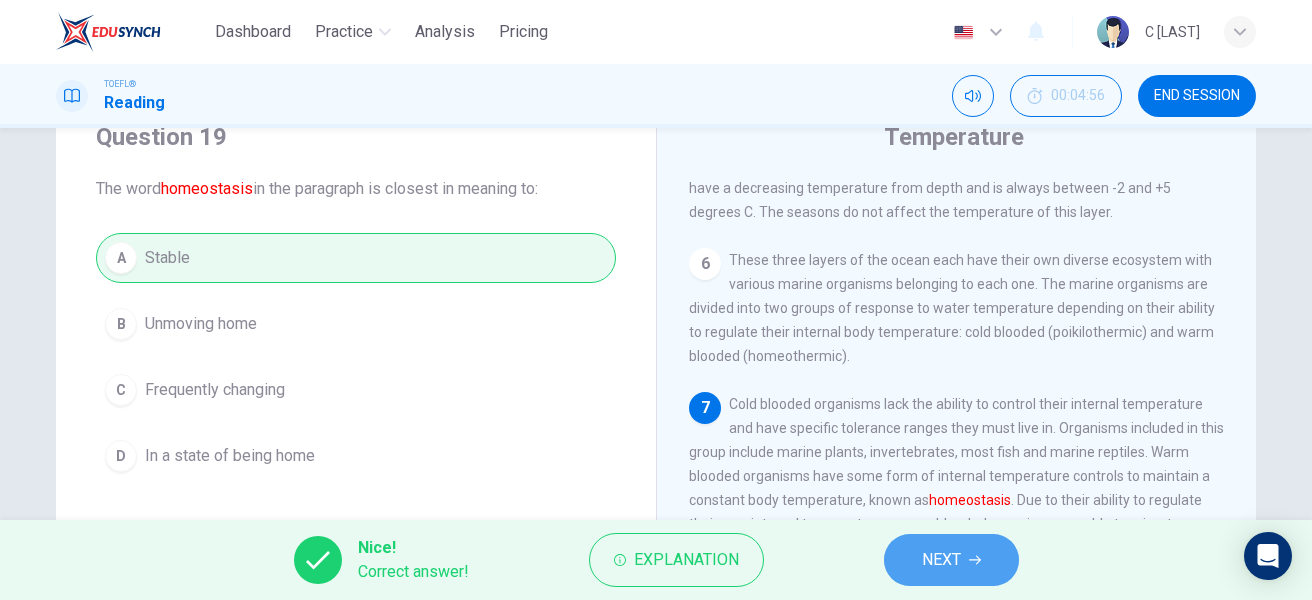 click on "NEXT" at bounding box center (951, 560) 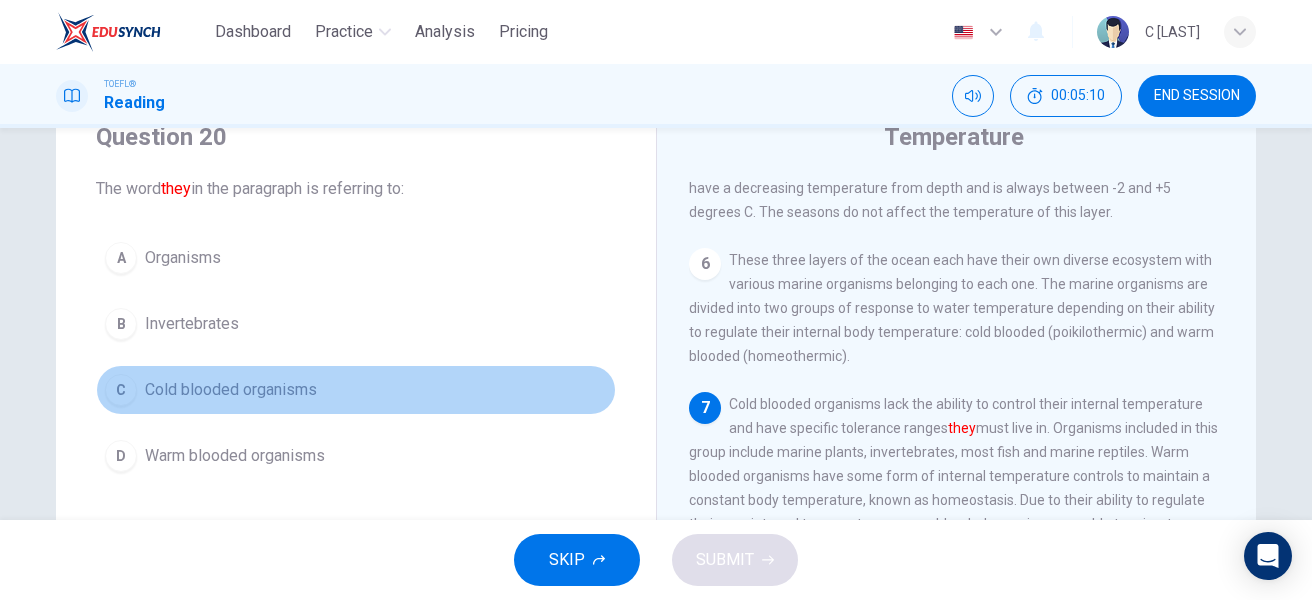 click on "Cold blooded organisms" at bounding box center [231, 390] 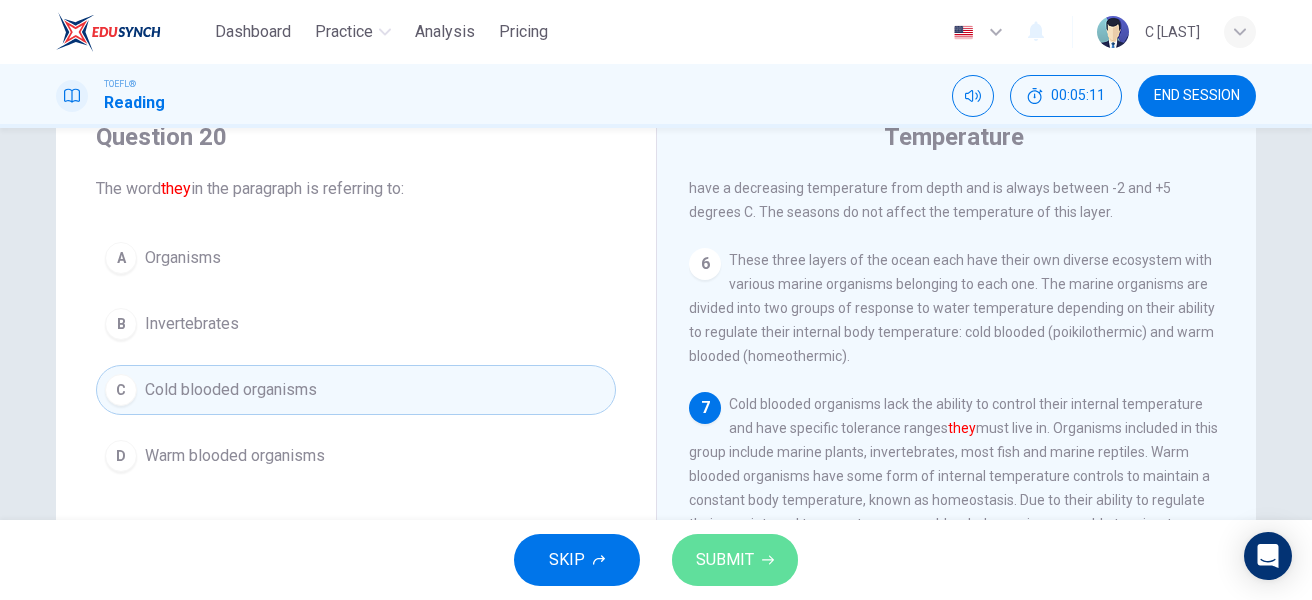 click on "SUBMIT" at bounding box center [735, 560] 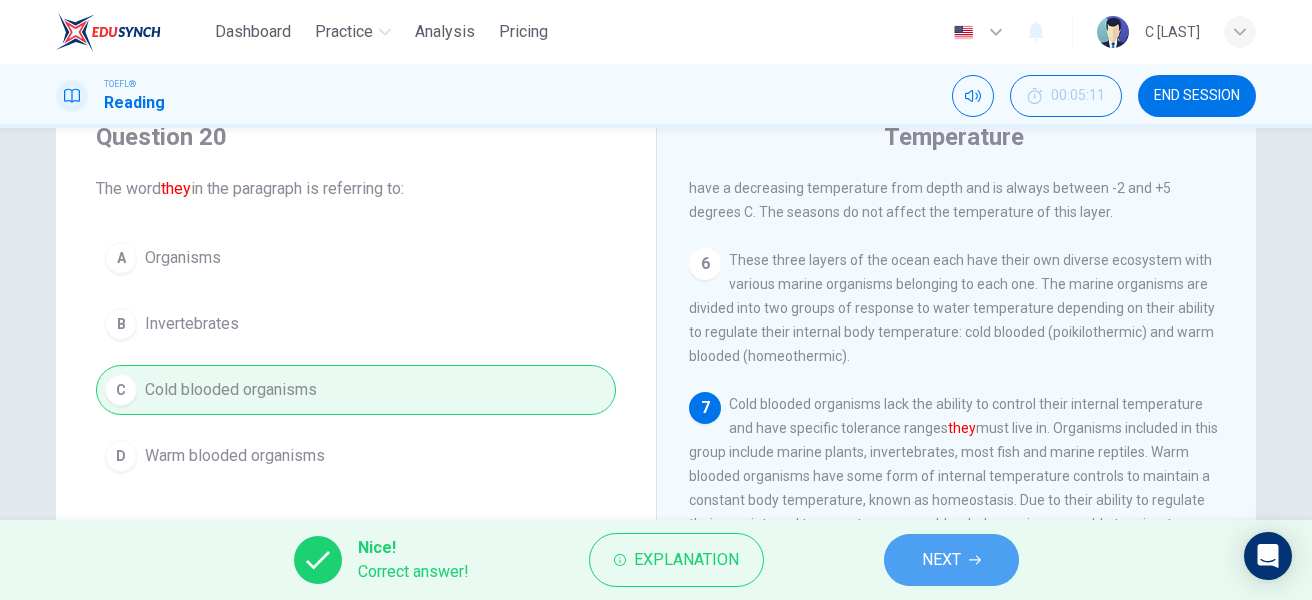 click on "NEXT" at bounding box center (941, 560) 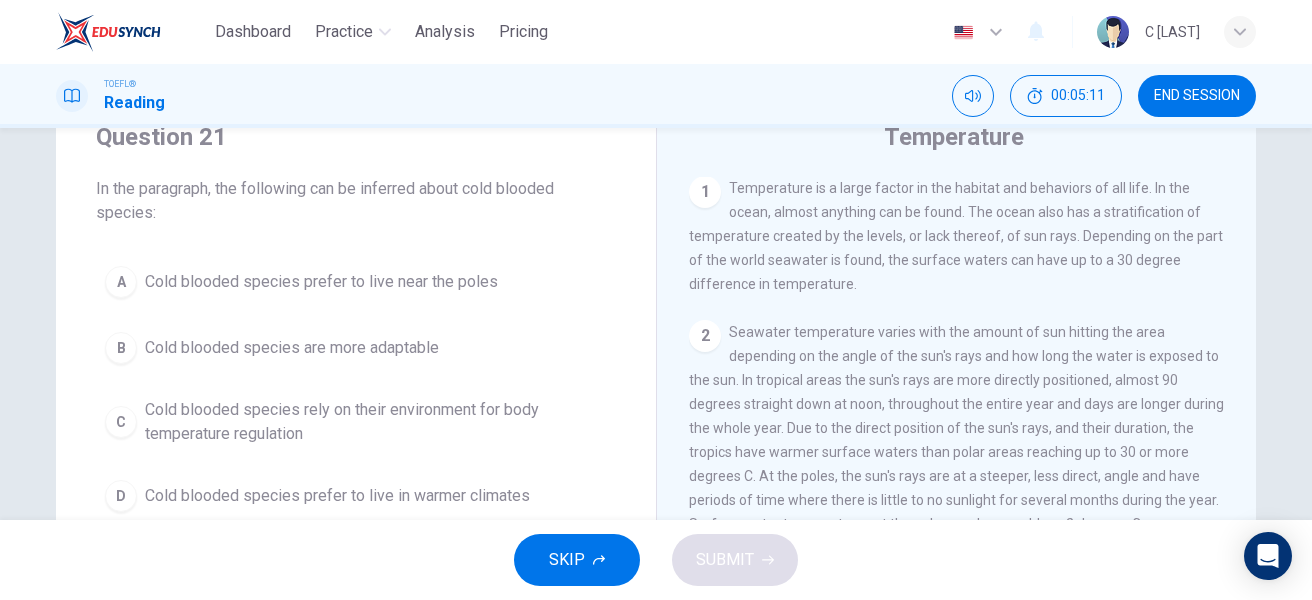 scroll, scrollTop: 0, scrollLeft: 0, axis: both 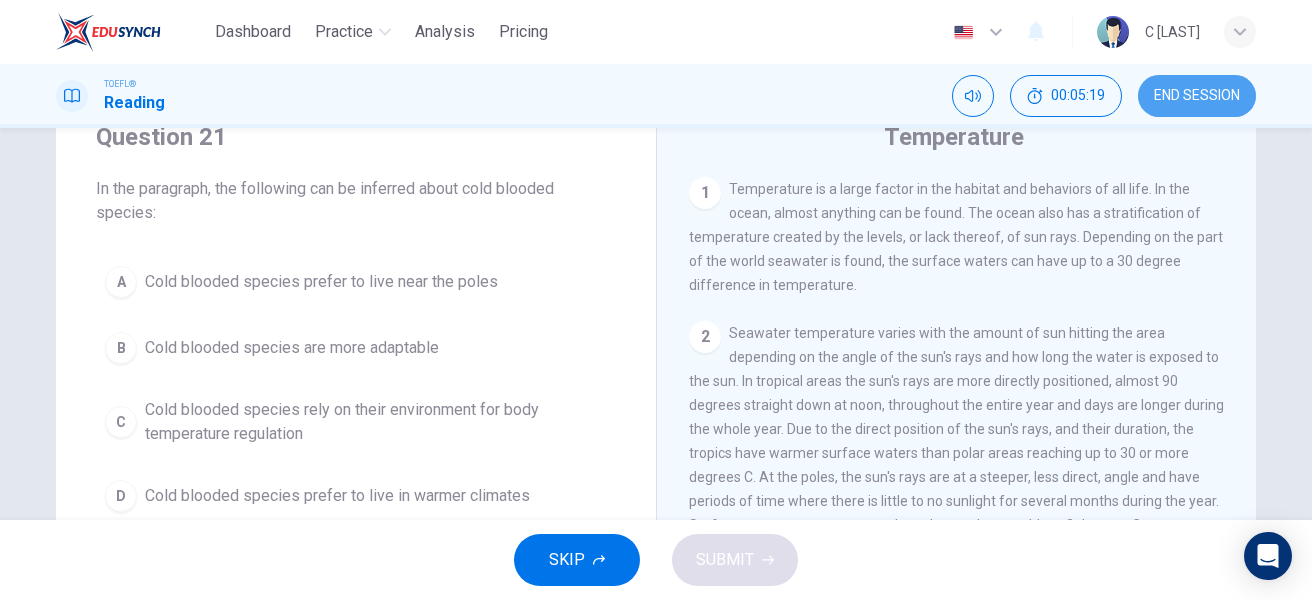click on "END SESSION" at bounding box center (1197, 96) 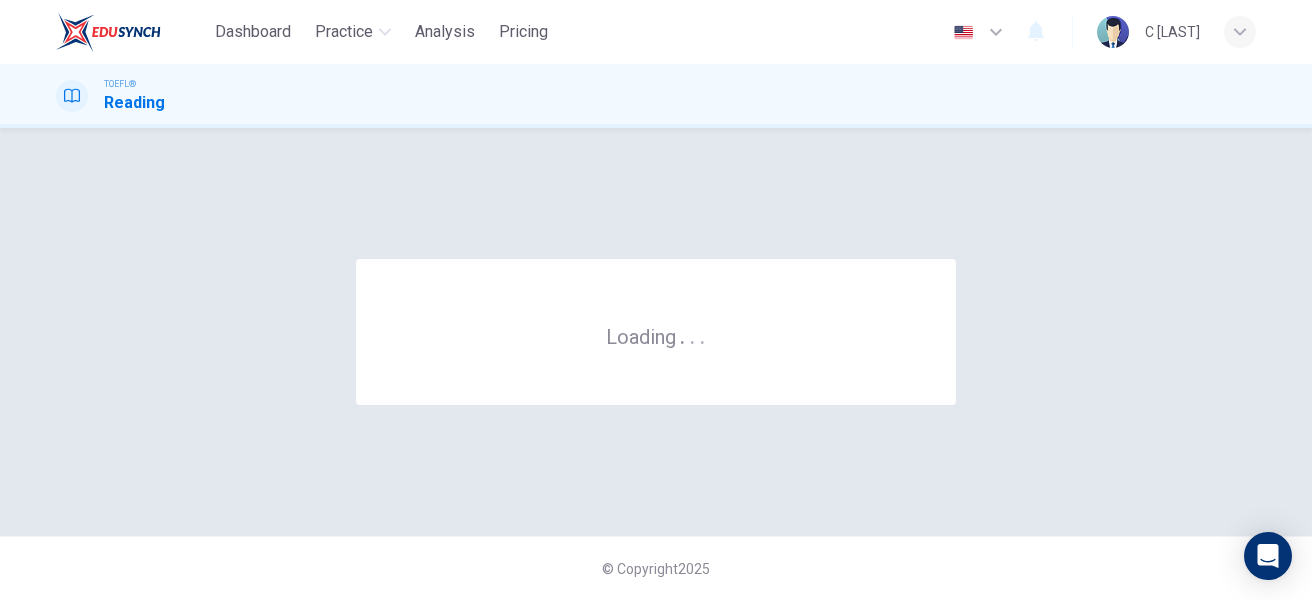 scroll, scrollTop: 0, scrollLeft: 0, axis: both 